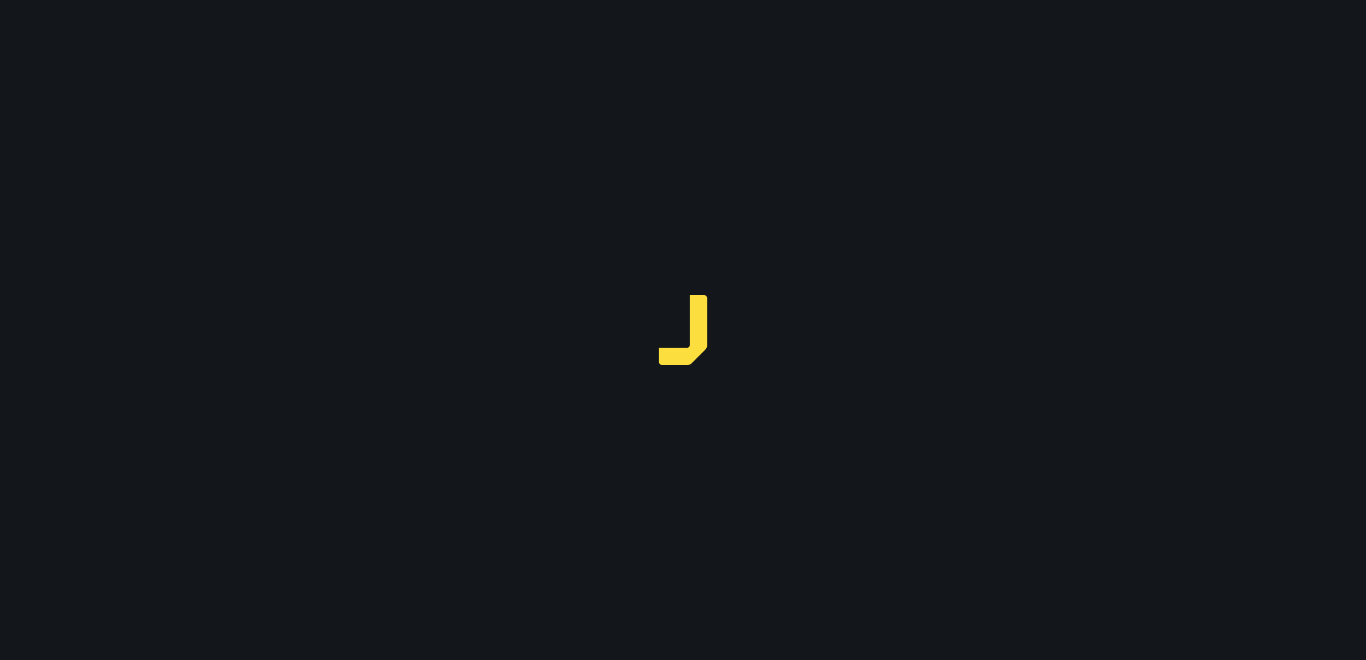 scroll, scrollTop: 0, scrollLeft: 0, axis: both 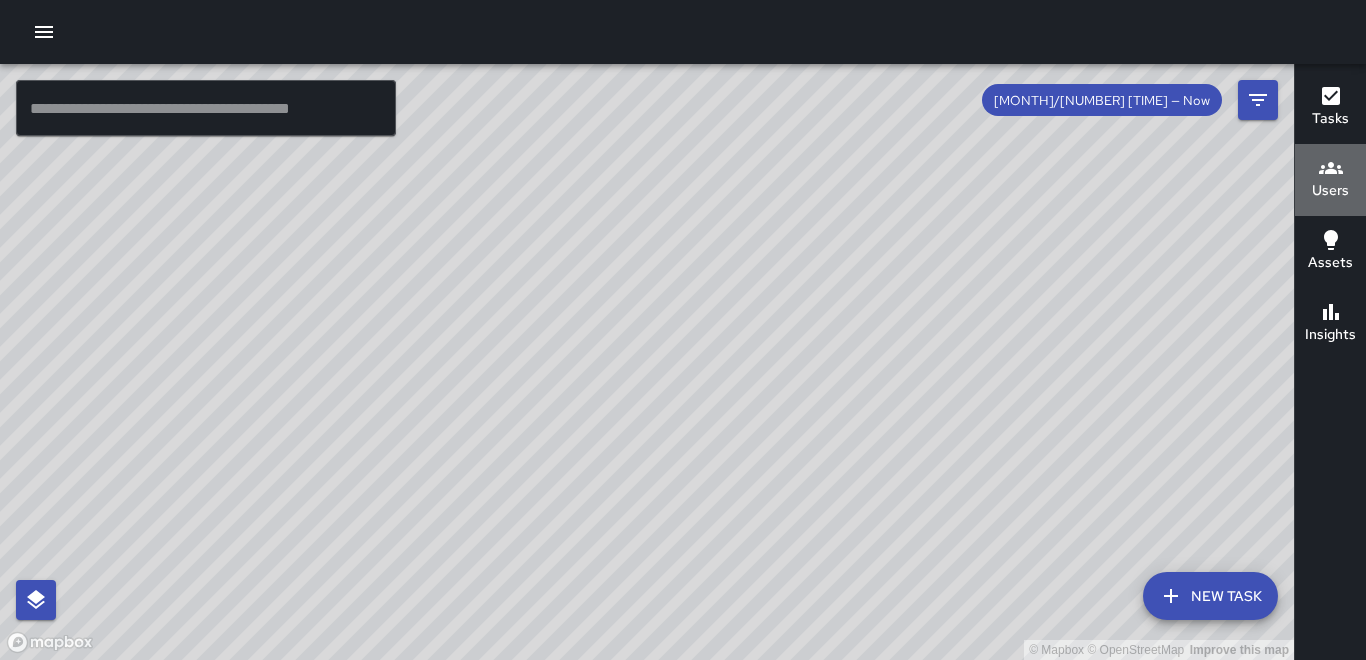 click on "Users" at bounding box center [1330, 191] 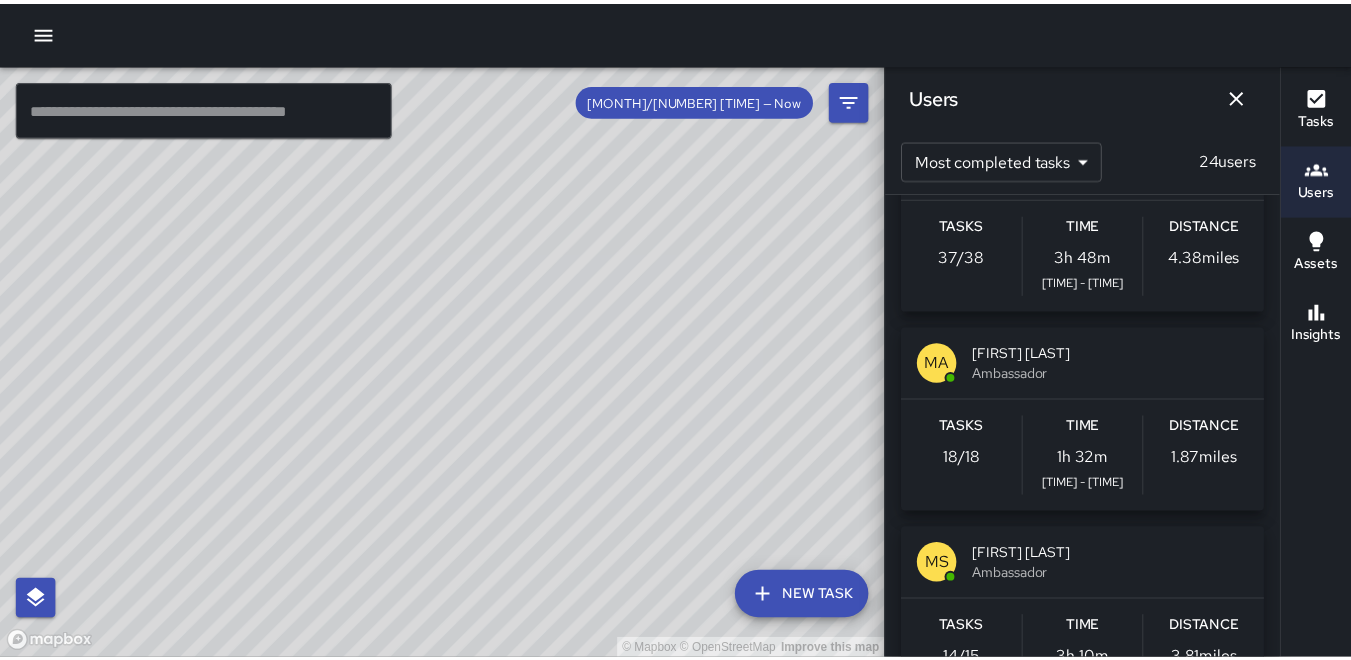 scroll, scrollTop: 800, scrollLeft: 0, axis: vertical 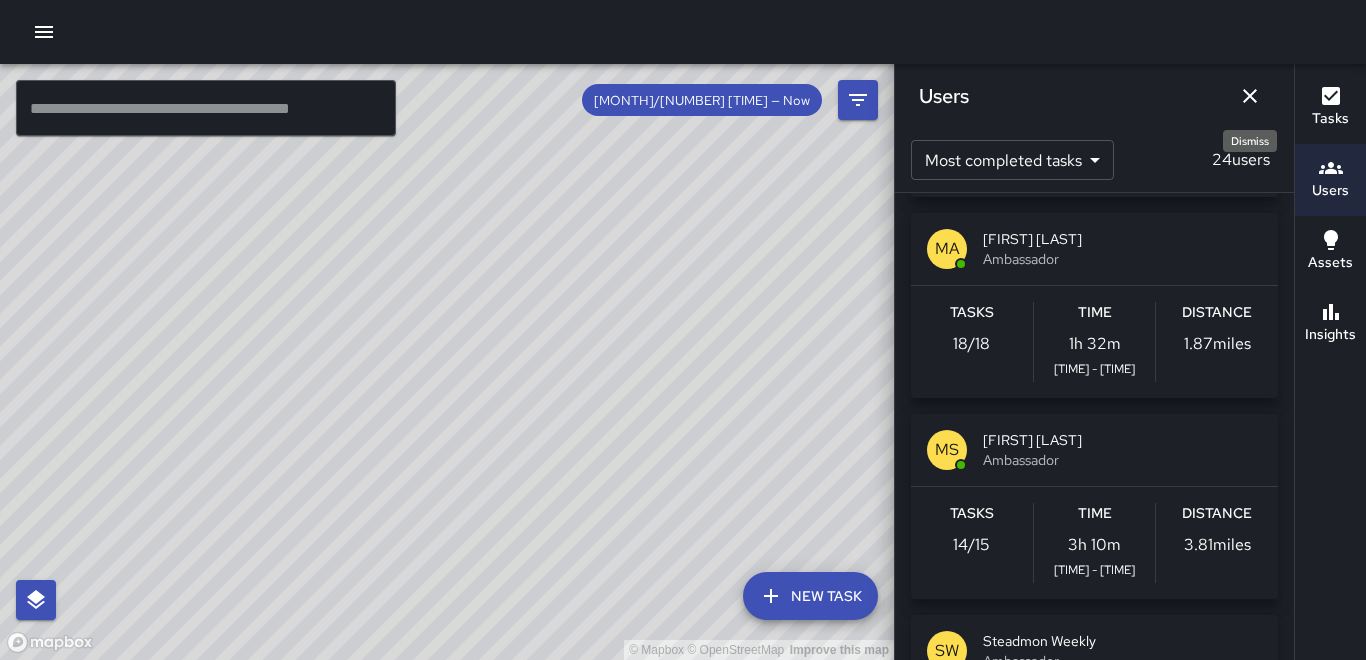 click 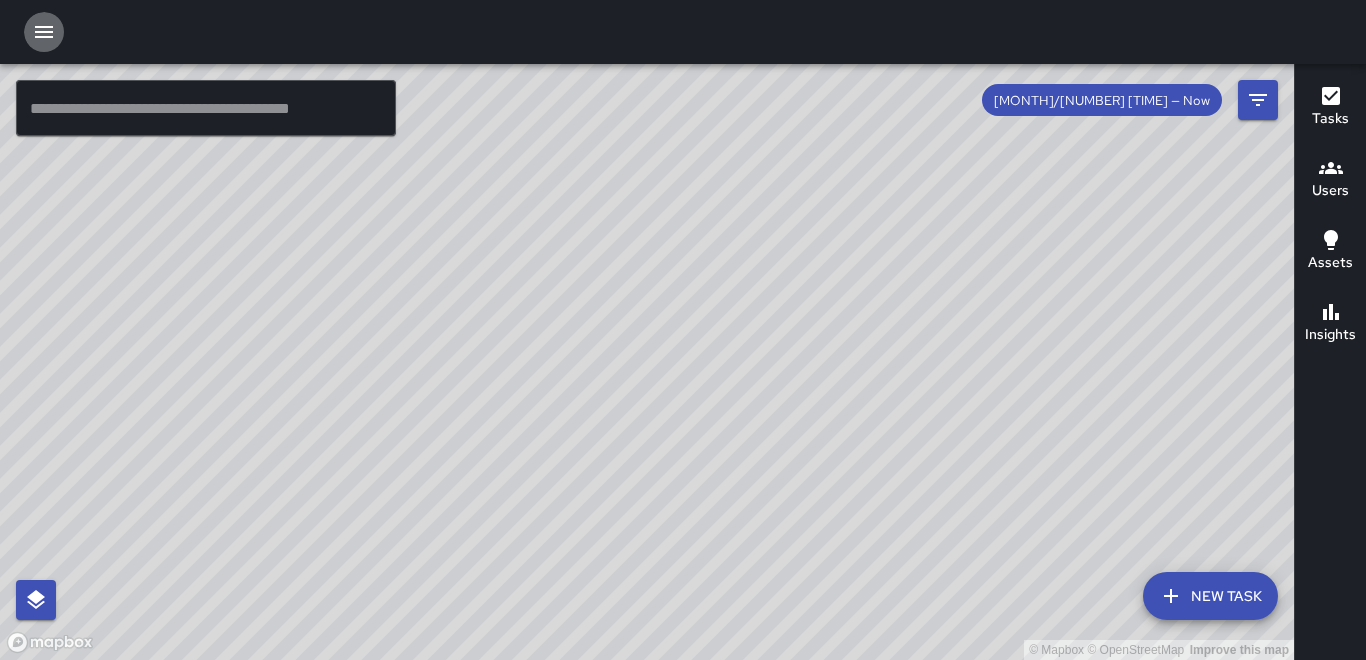 click 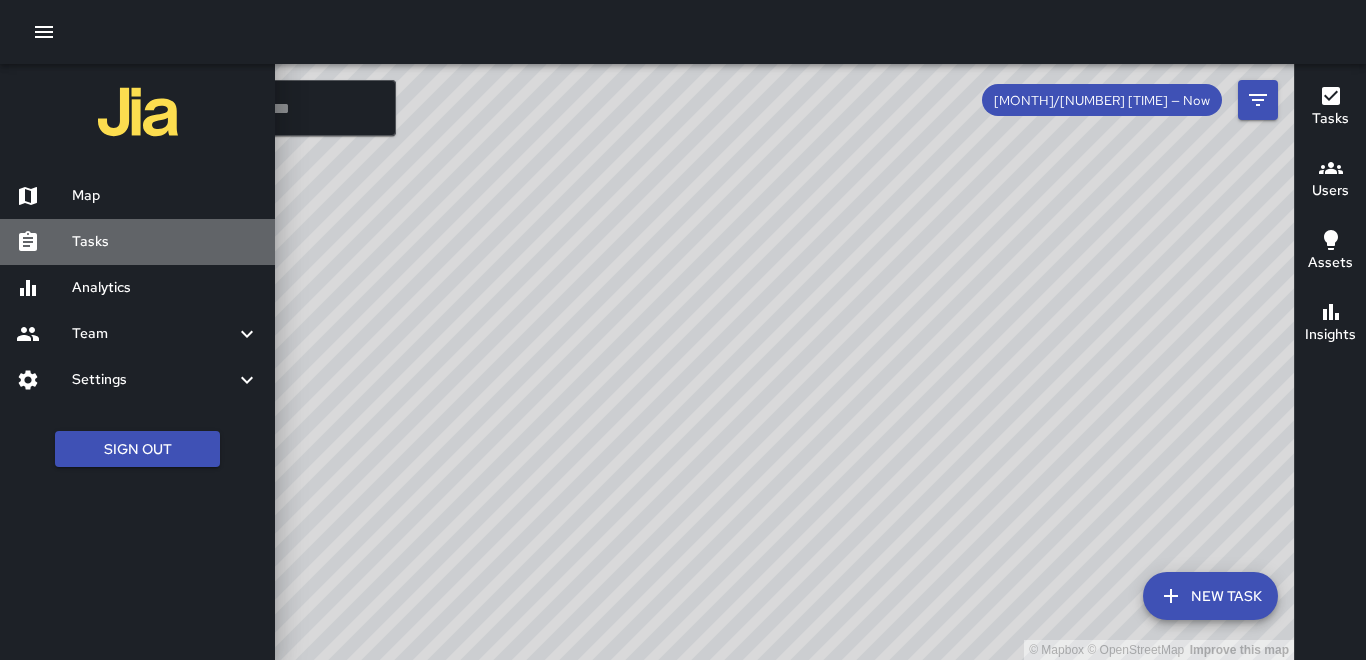 click on "Tasks" at bounding box center (137, 242) 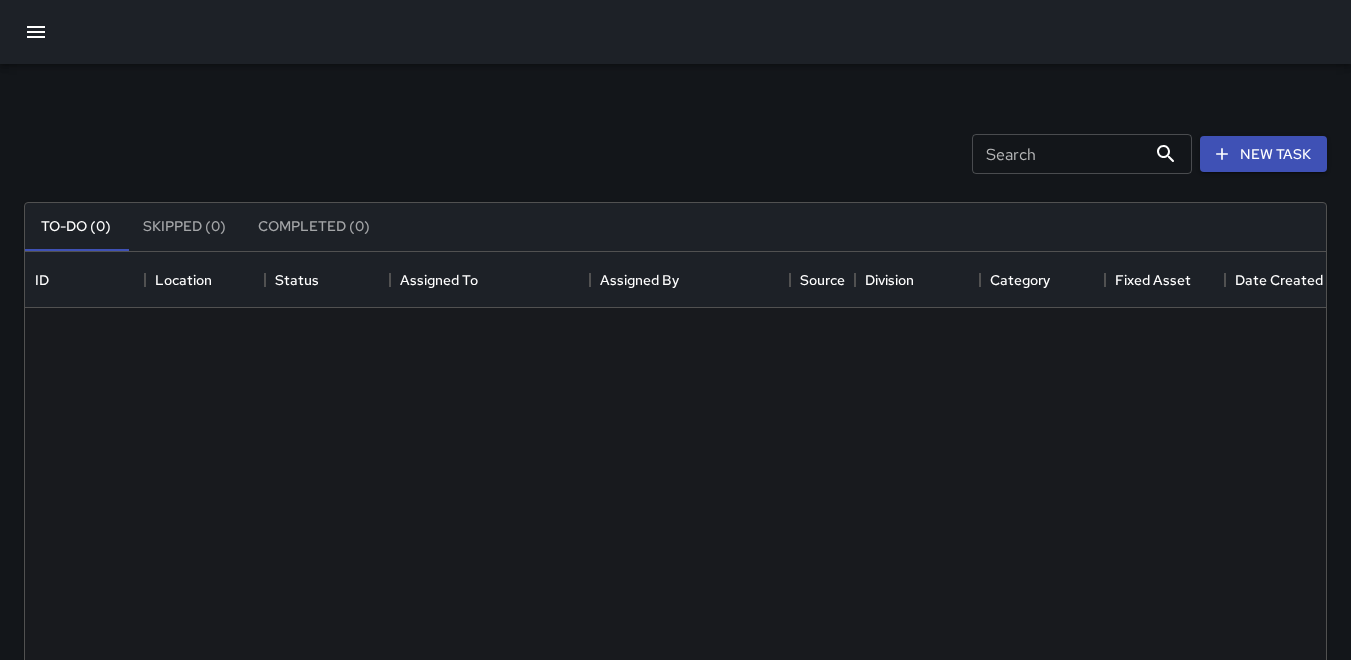 scroll, scrollTop: 16, scrollLeft: 16, axis: both 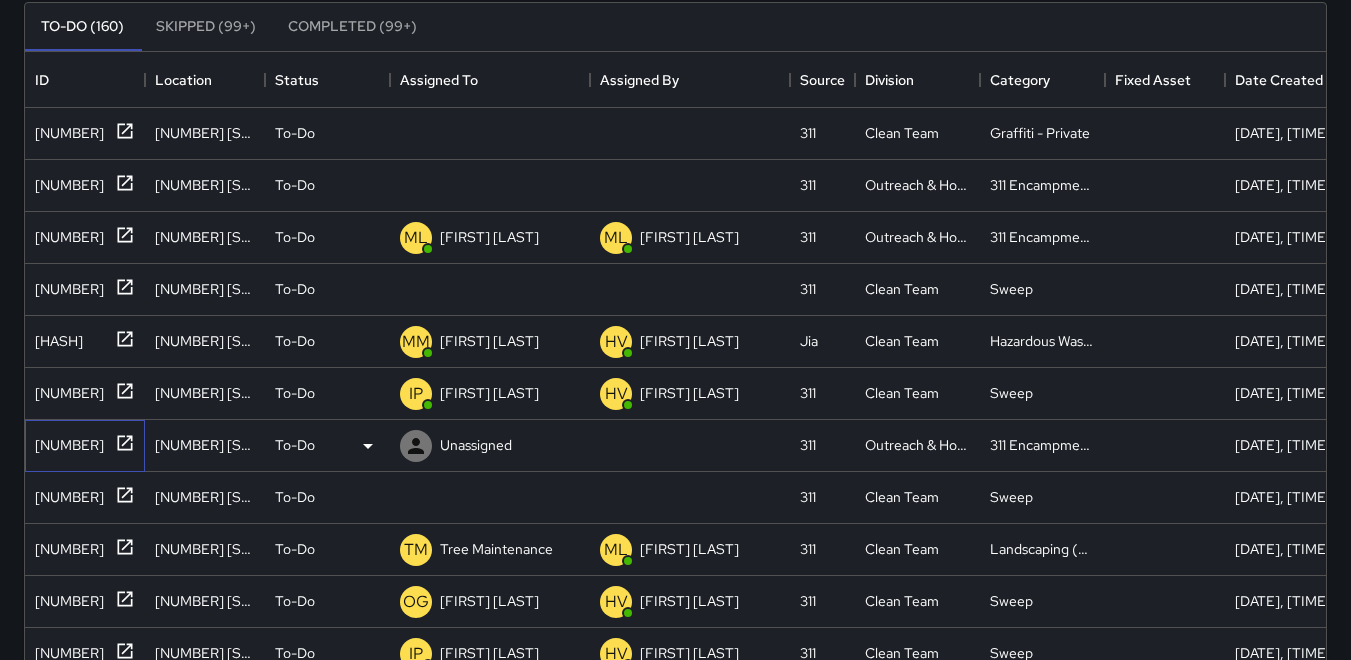click on "[NUMBER]" at bounding box center (65, 441) 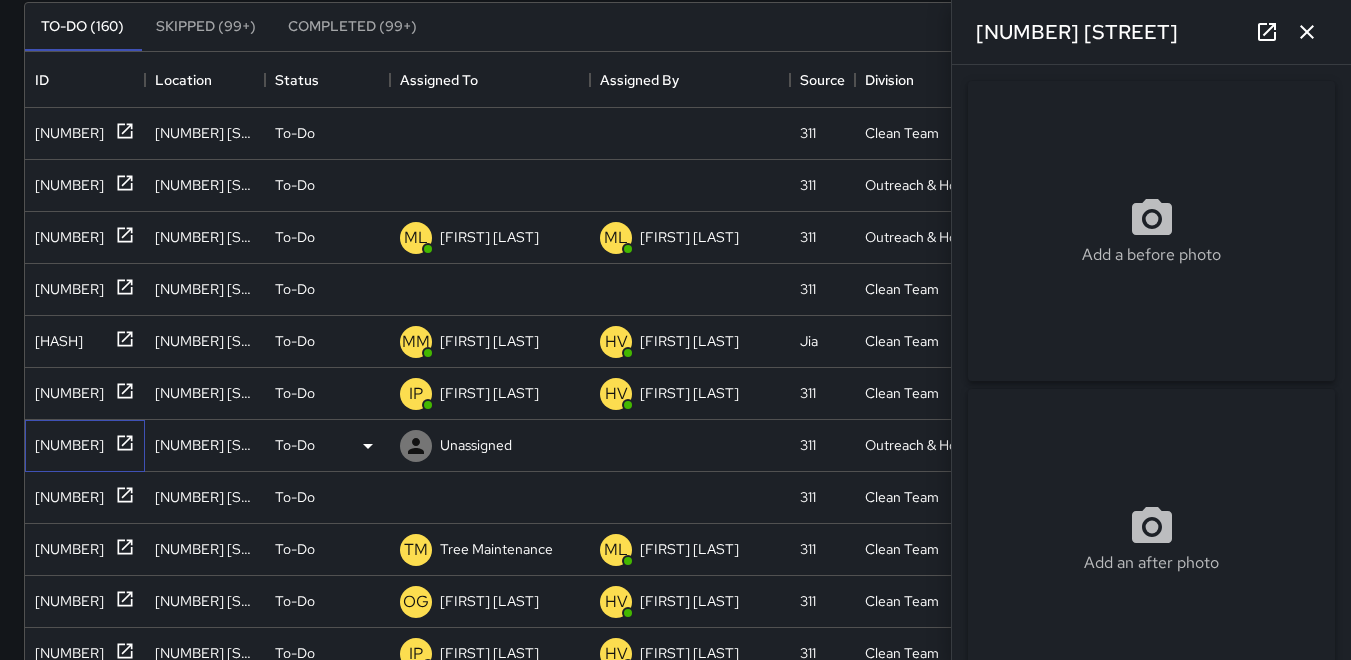 type on "**********" 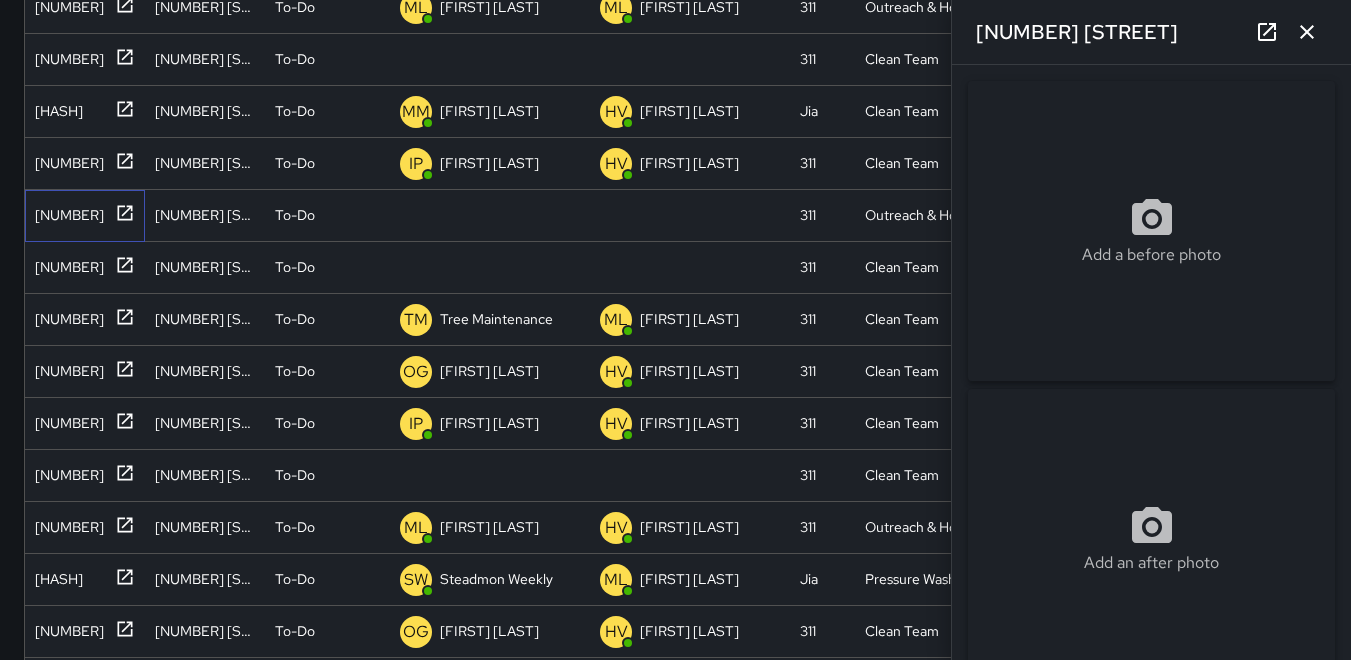 scroll, scrollTop: 500, scrollLeft: 0, axis: vertical 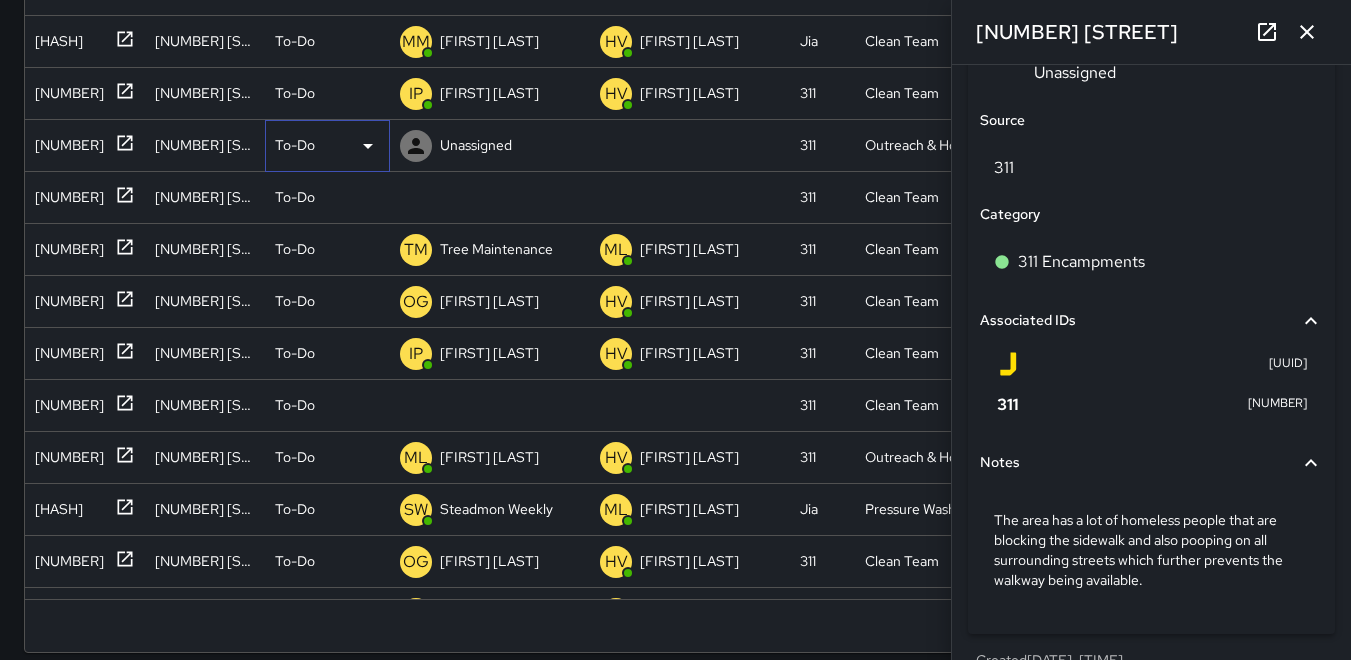 click 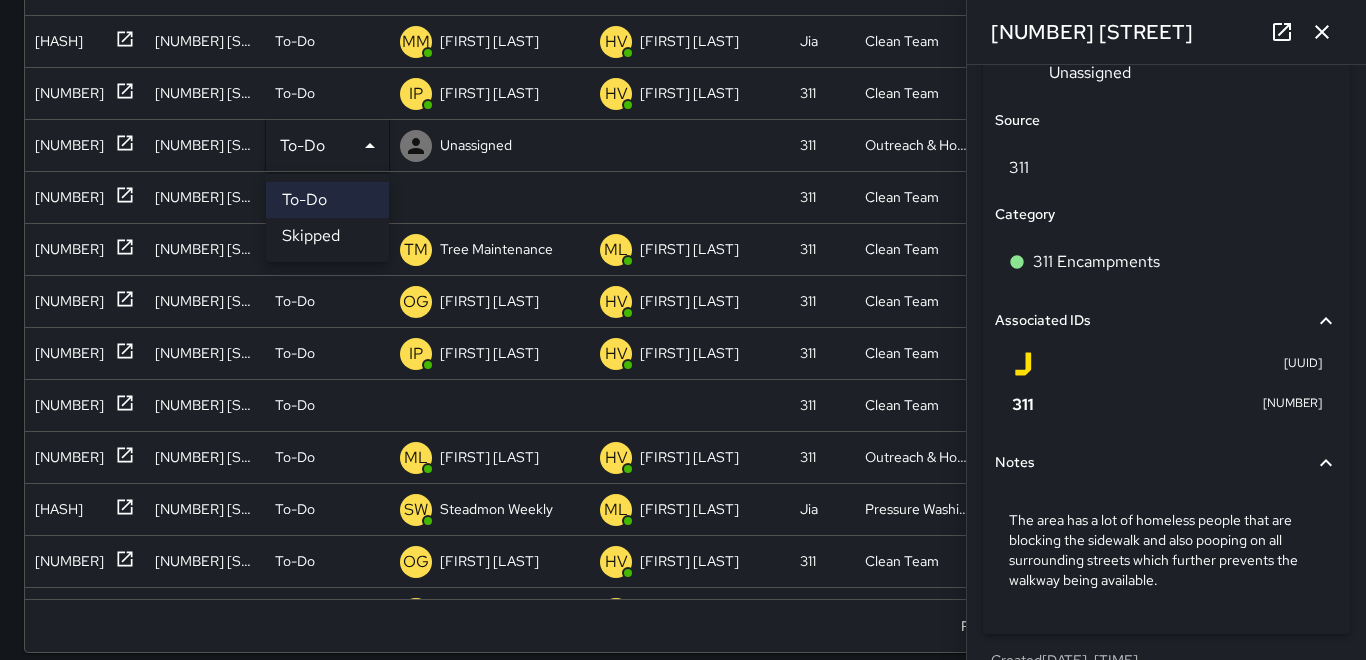click on "Skipped" at bounding box center [327, 236] 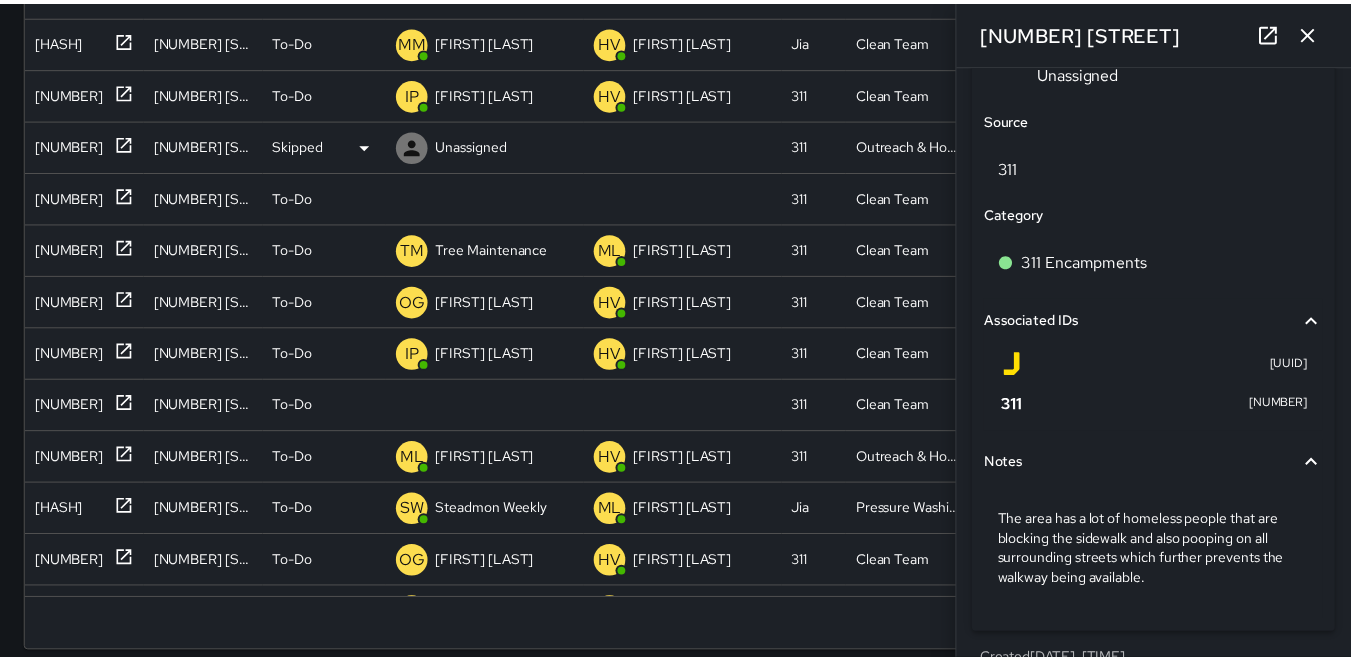 scroll, scrollTop: 16, scrollLeft: 16, axis: both 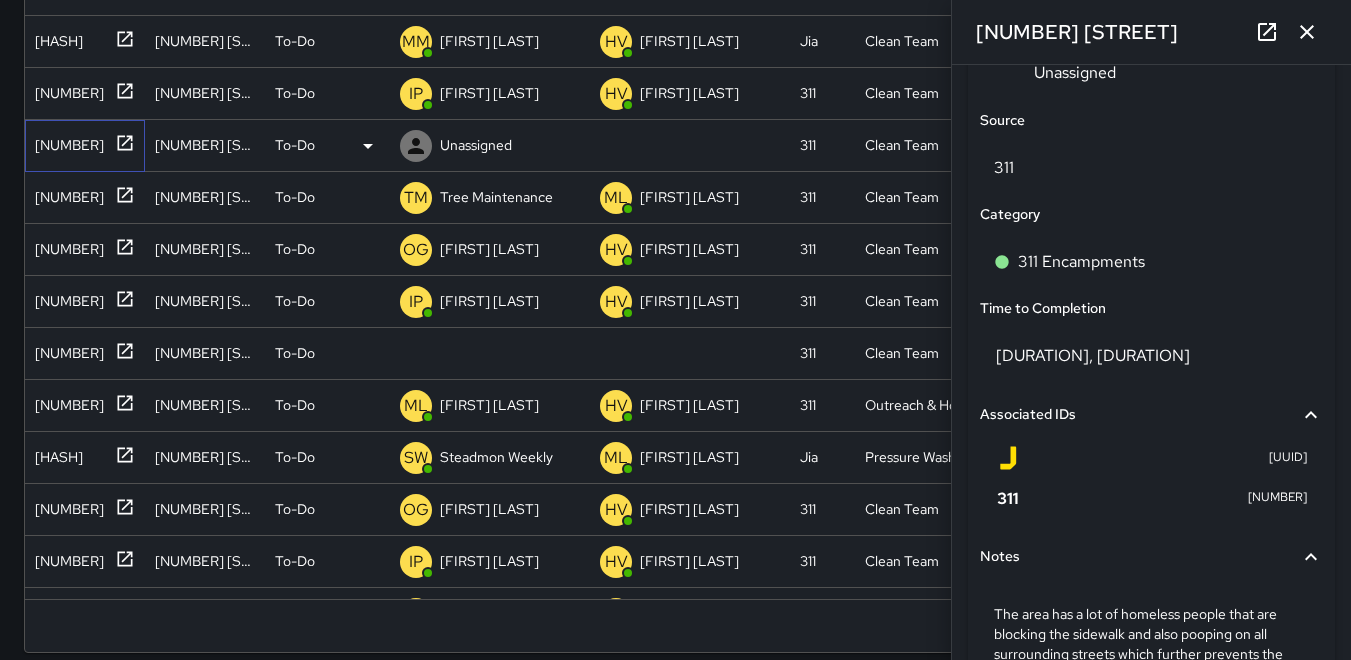 click on "[NUMBER]" at bounding box center (65, 141) 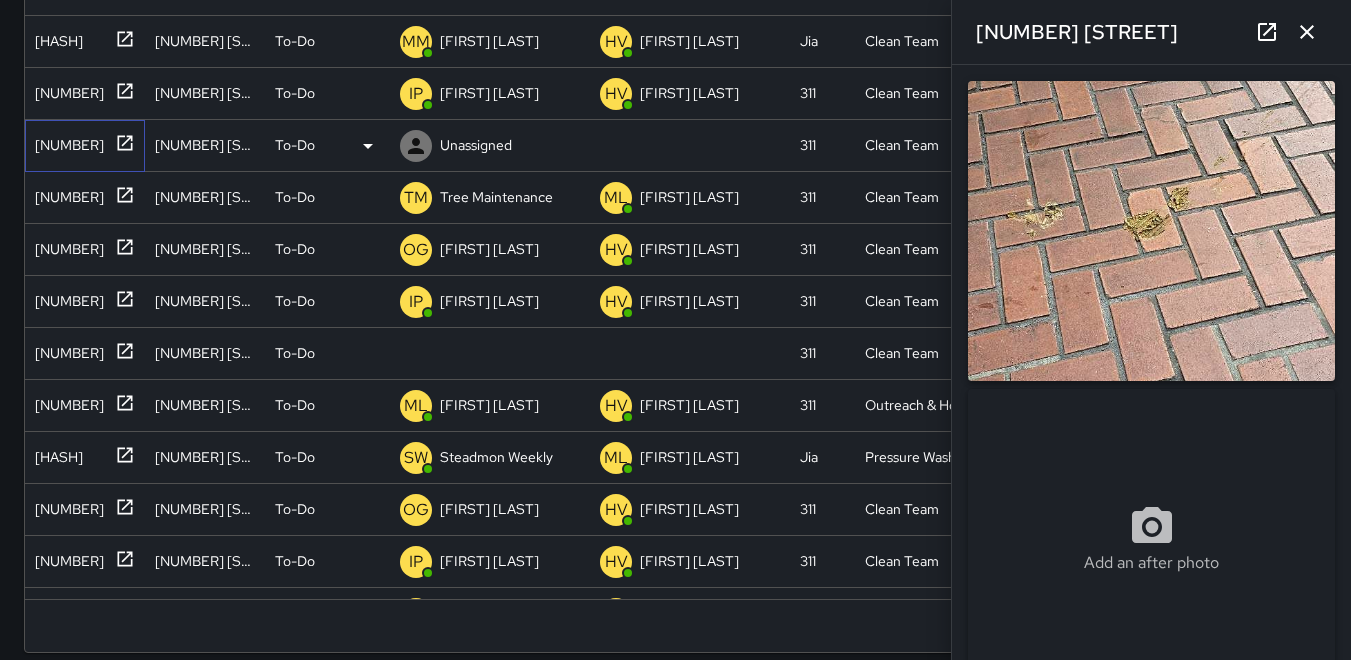 type on "**********" 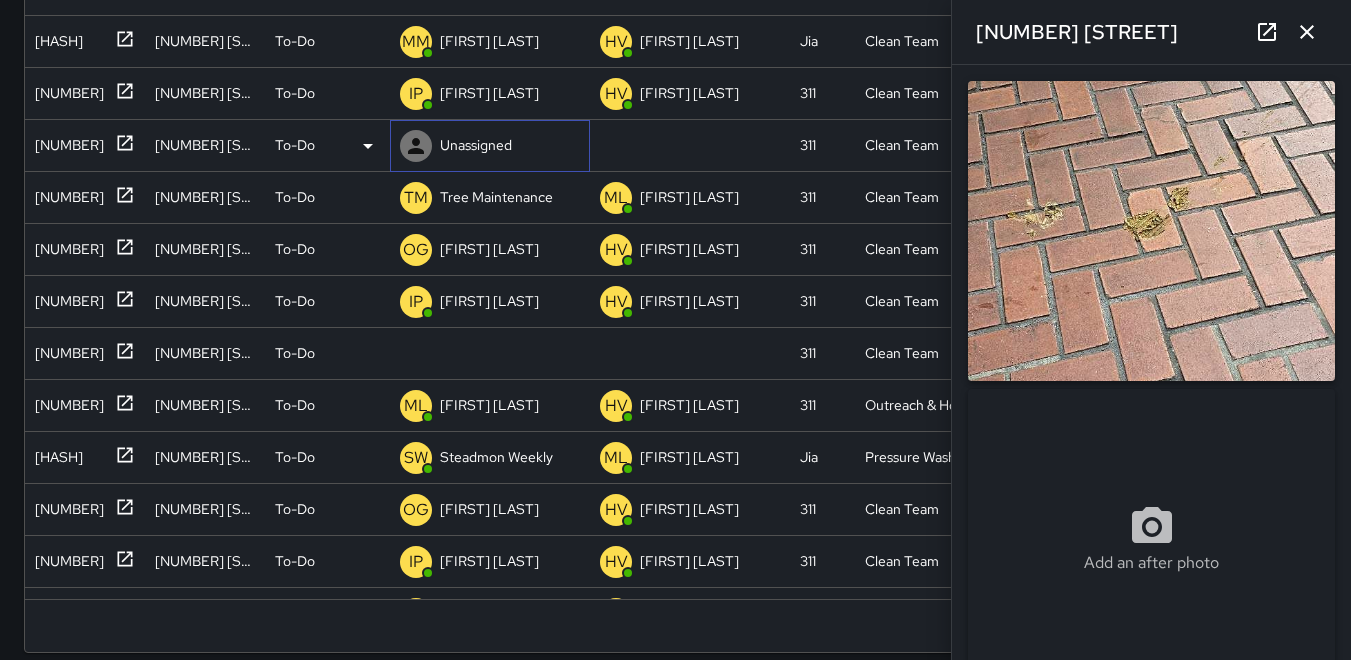 click 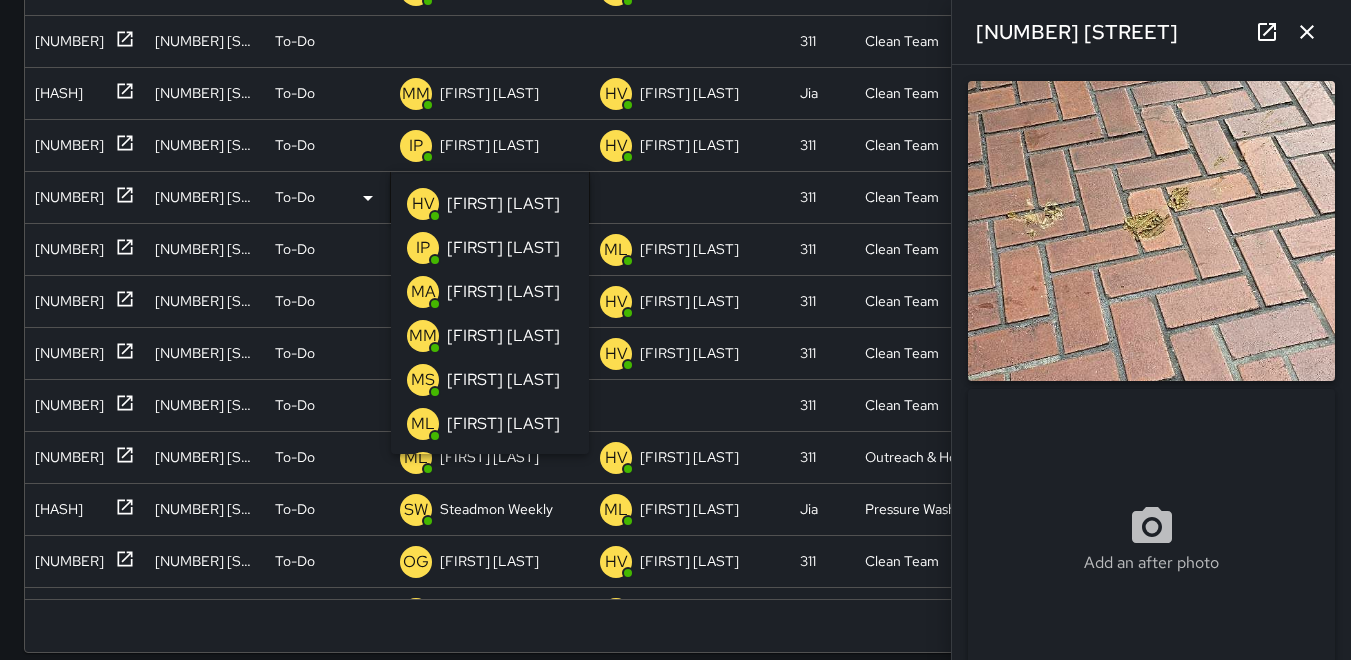 click on "IP" at bounding box center (423, 248) 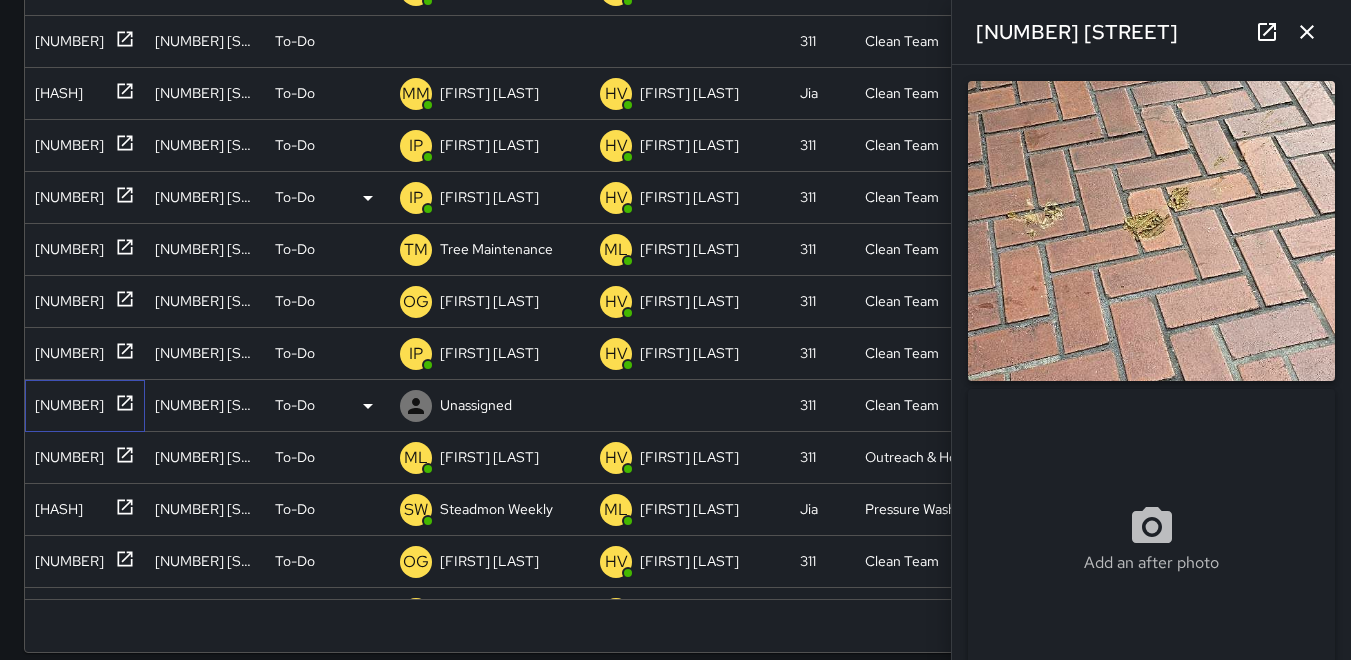 click on "[NUMBER]" at bounding box center [65, 401] 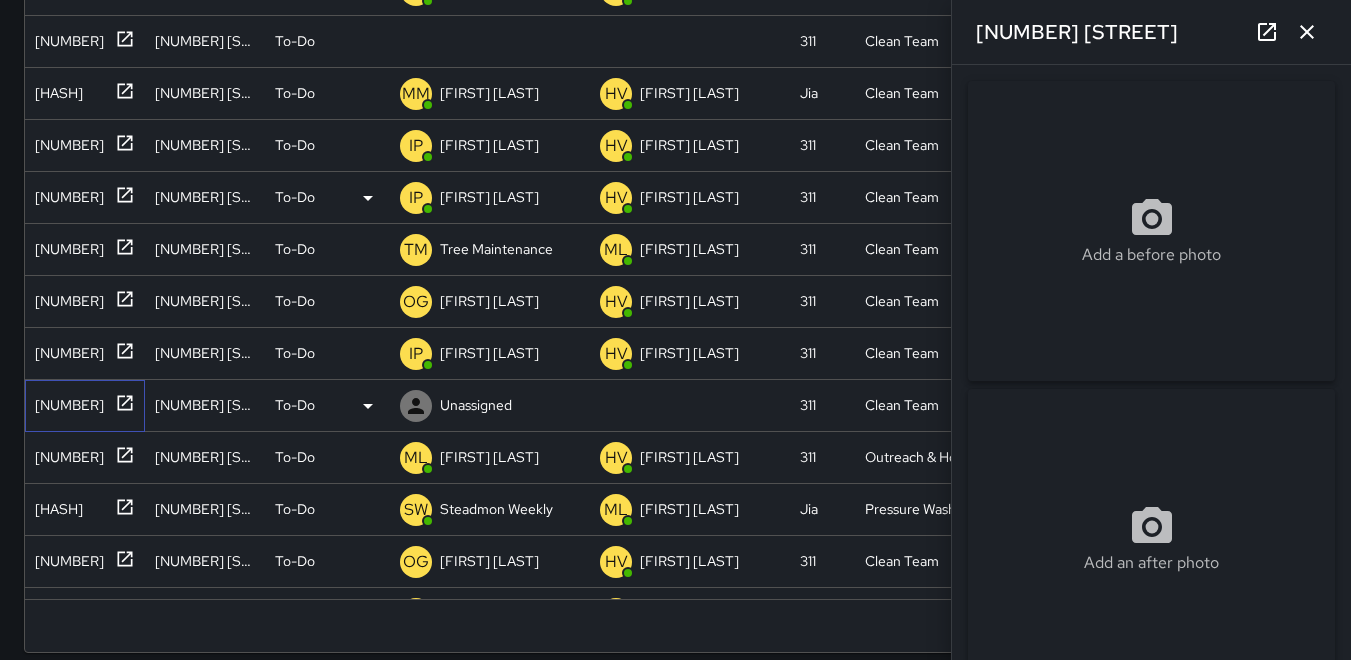type on "**********" 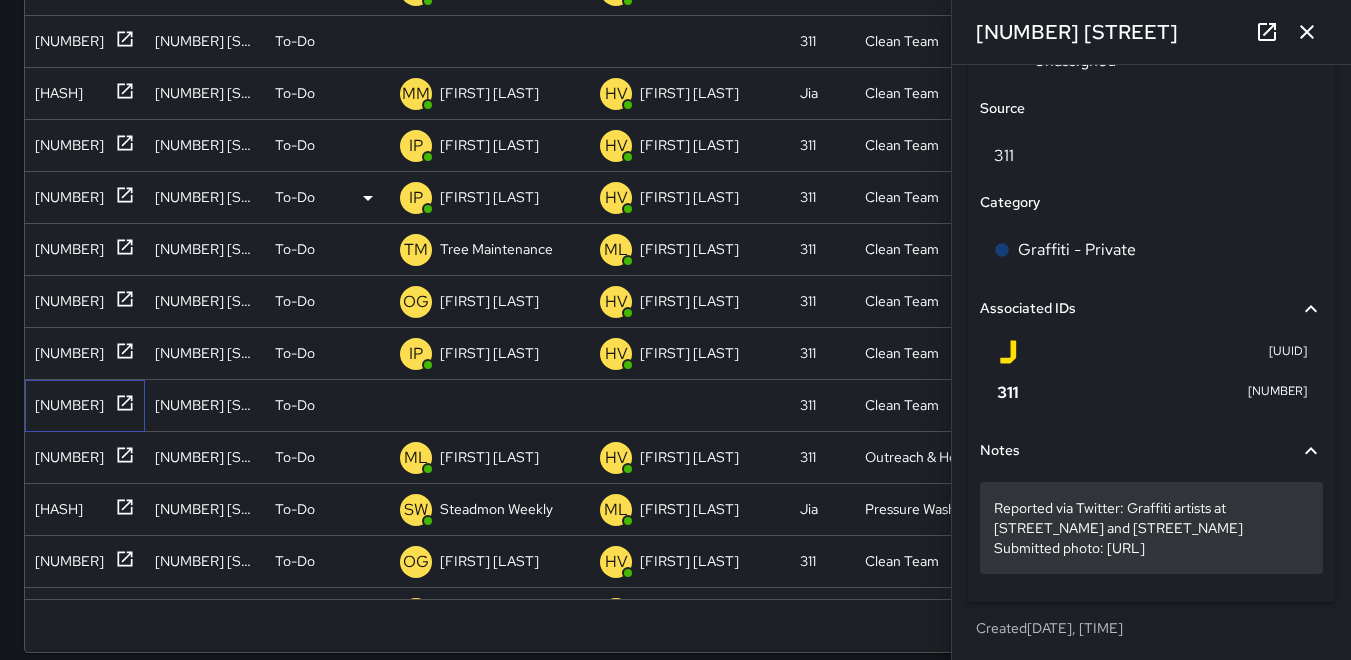 scroll, scrollTop: 1114, scrollLeft: 0, axis: vertical 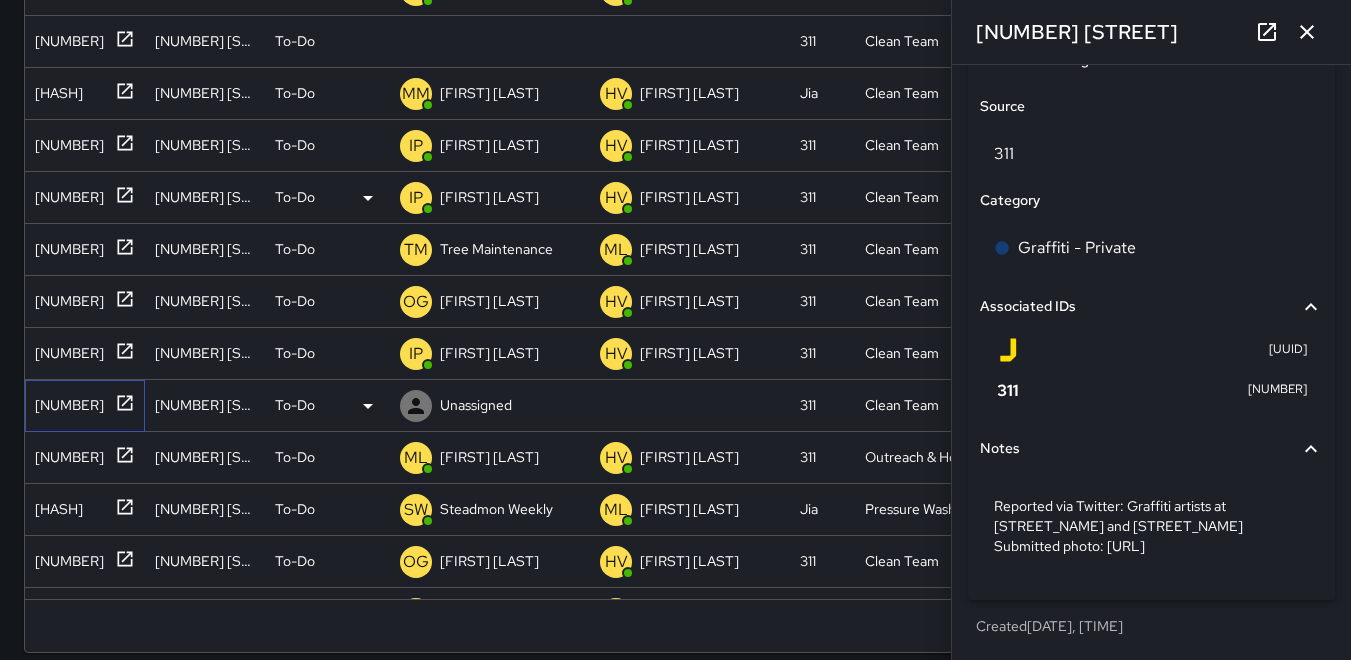 click on "[NUMBER]" at bounding box center (65, 401) 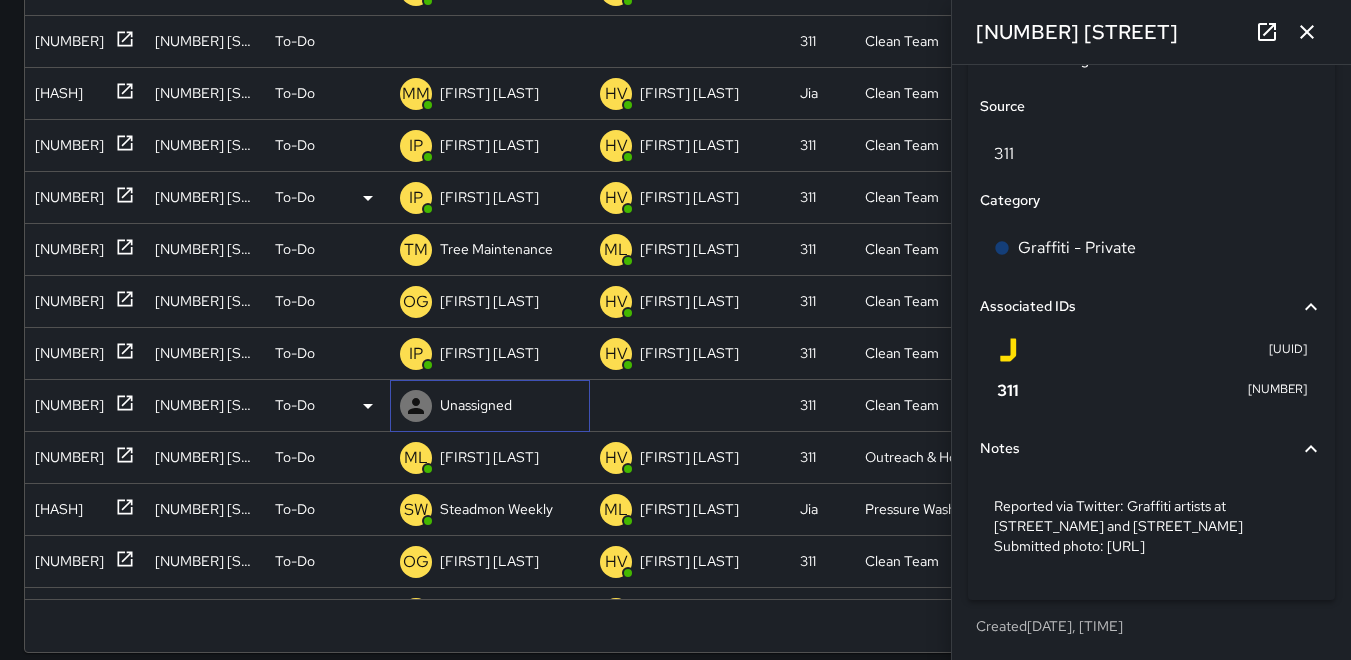 click 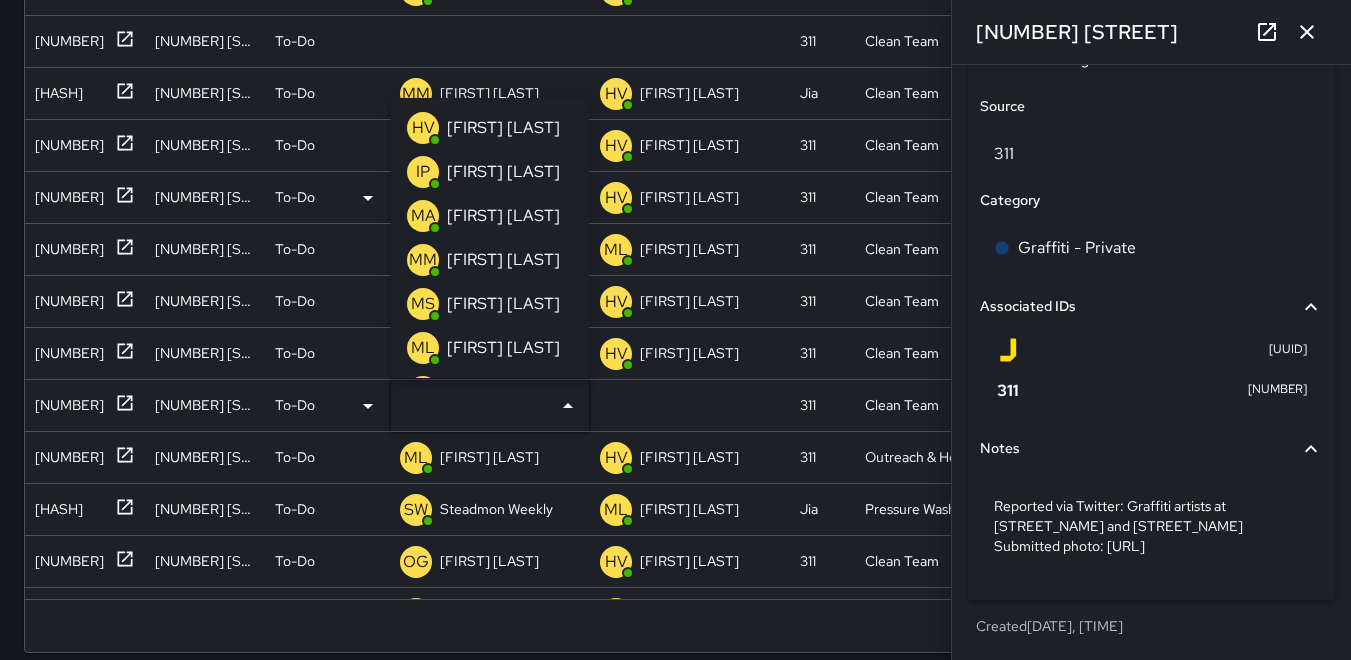 click on "HV" at bounding box center [423, 128] 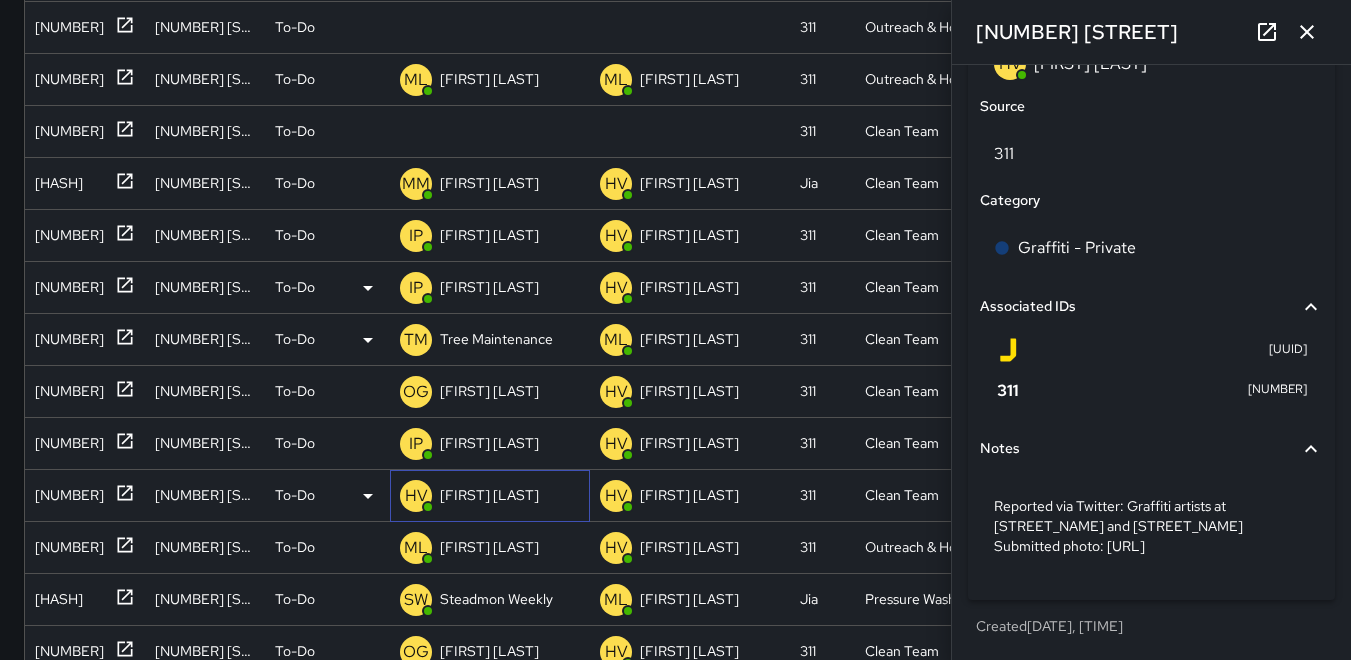 scroll, scrollTop: 521, scrollLeft: 0, axis: vertical 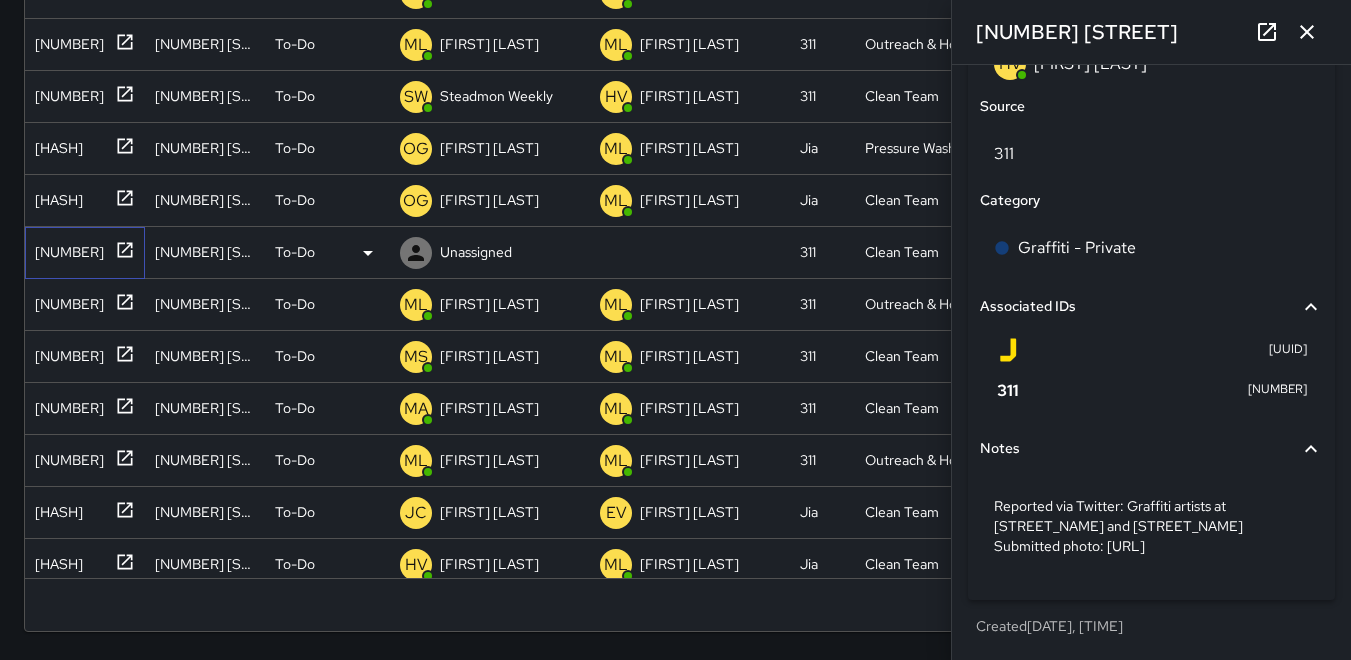 click on "[NUMBER]" at bounding box center (65, 248) 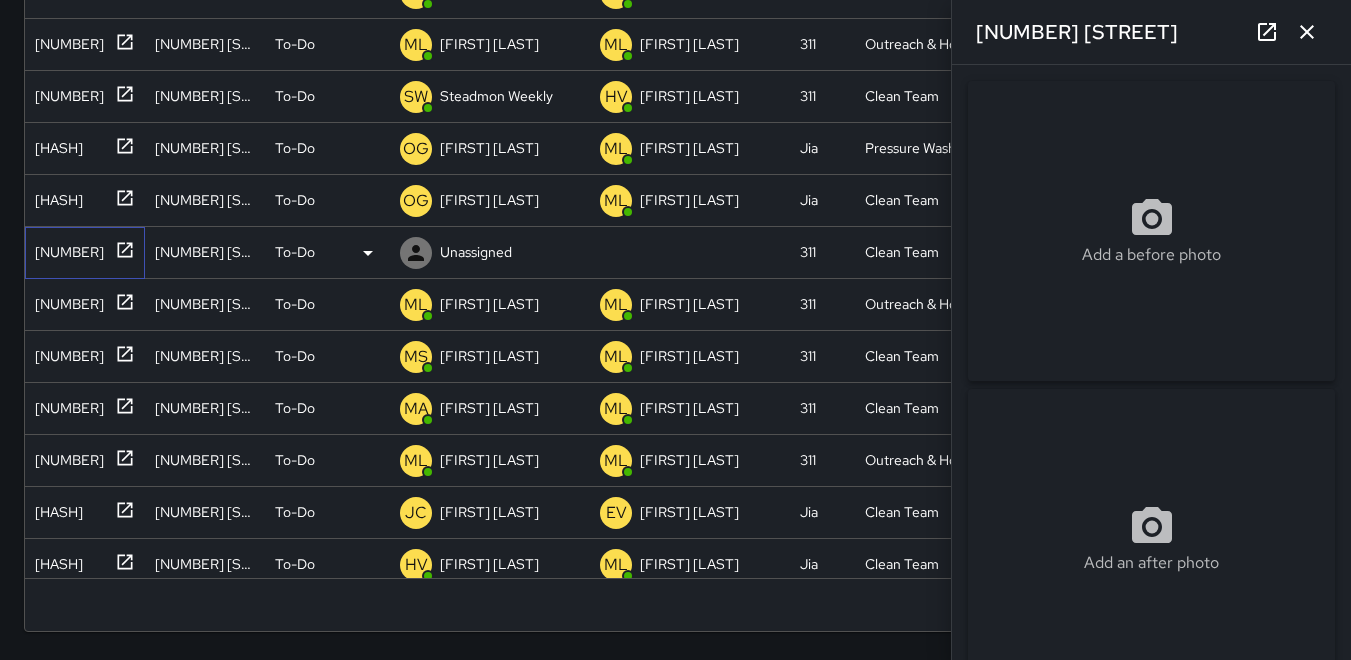 type on "**********" 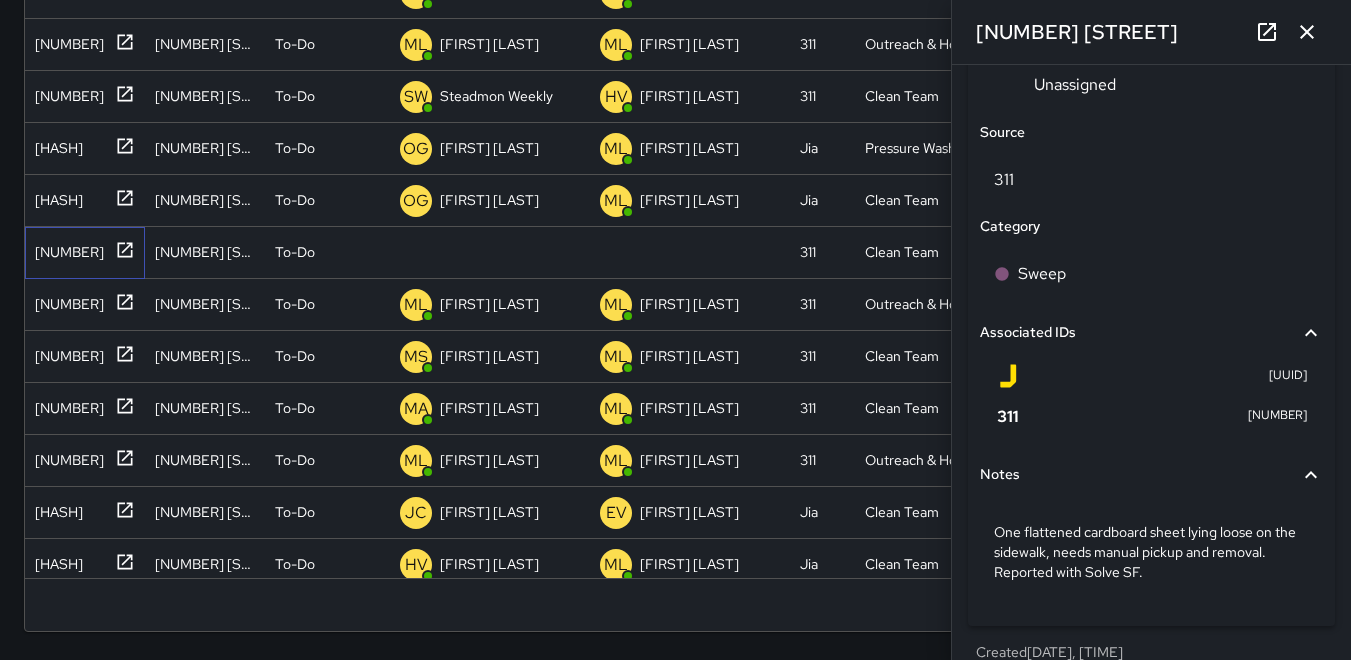 scroll, scrollTop: 1114, scrollLeft: 0, axis: vertical 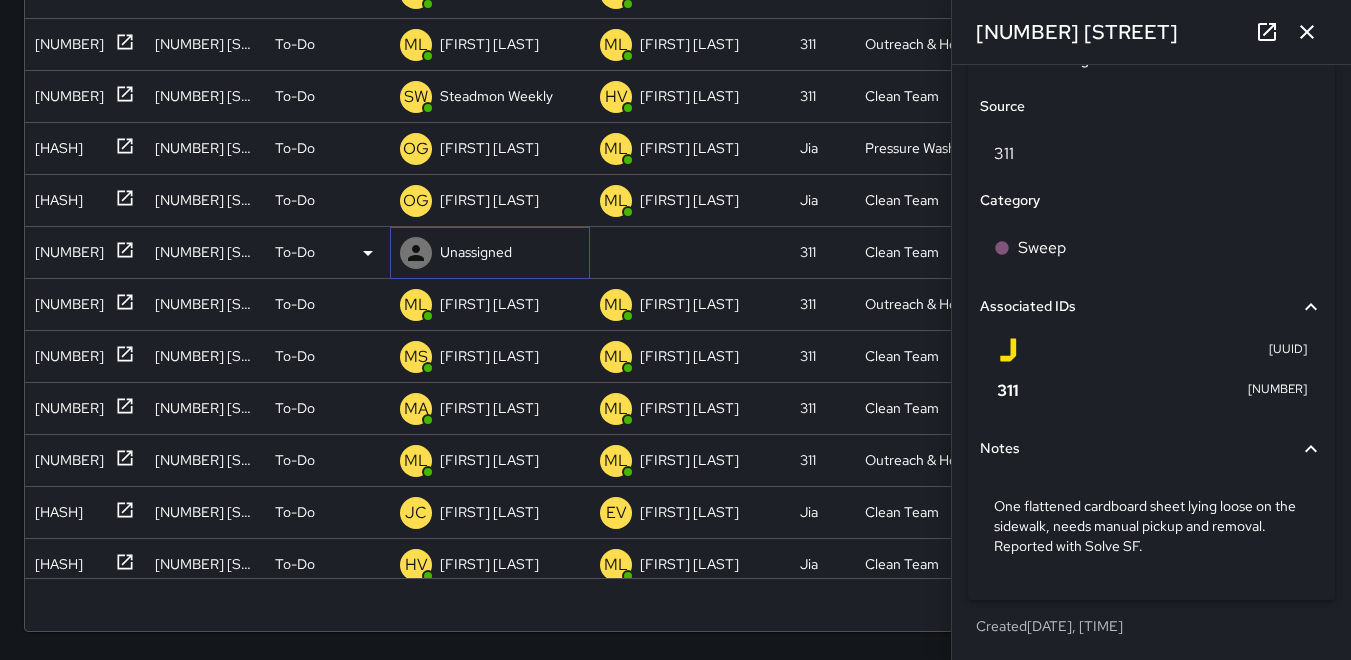click 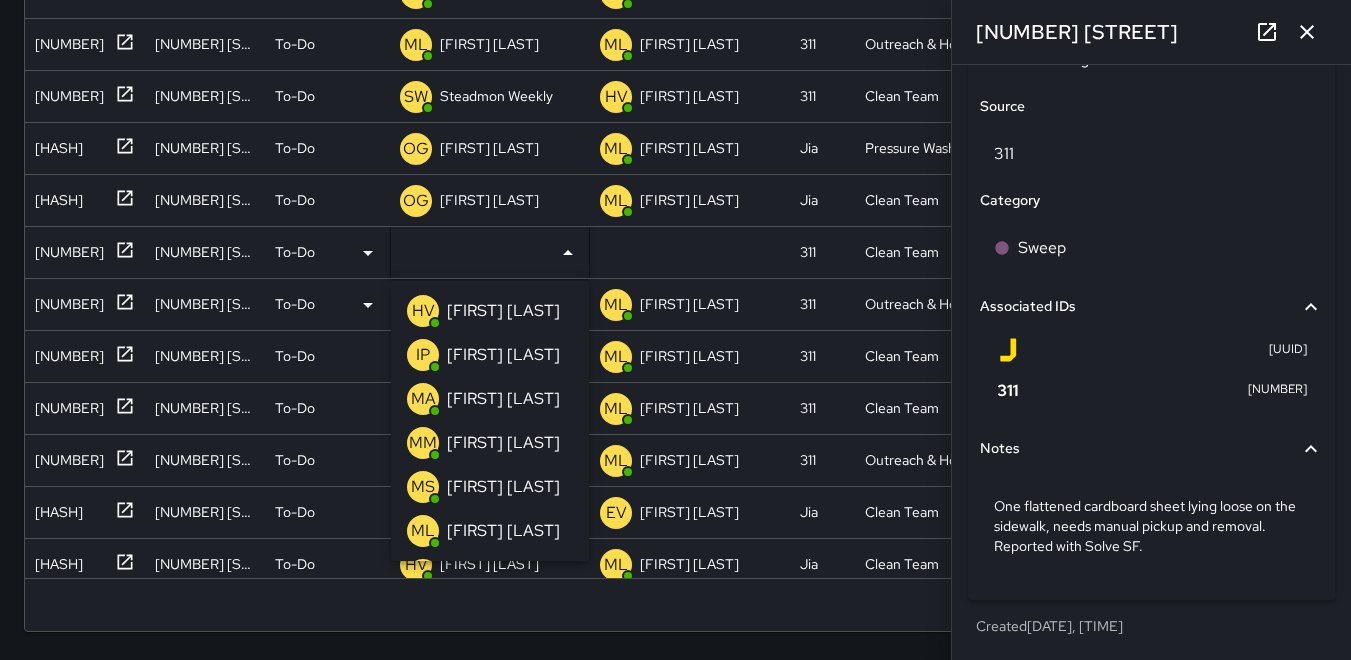 click on "HV" at bounding box center [423, 311] 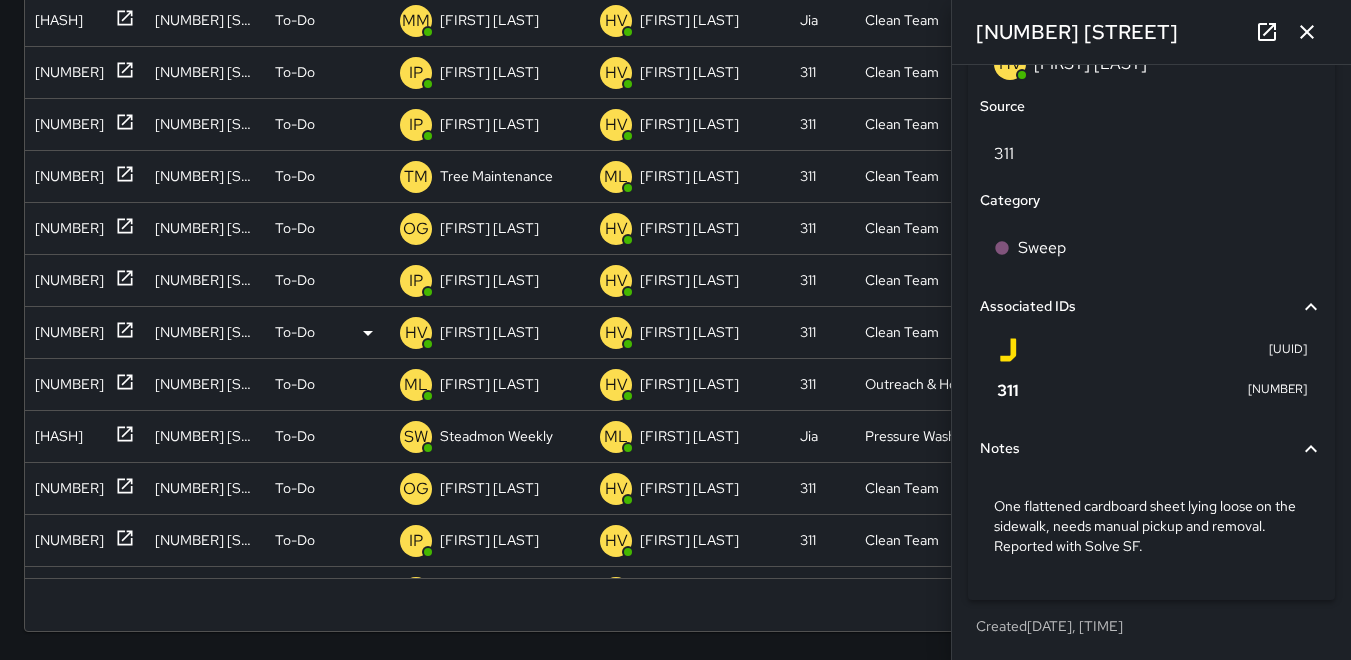 scroll, scrollTop: 0, scrollLeft: 0, axis: both 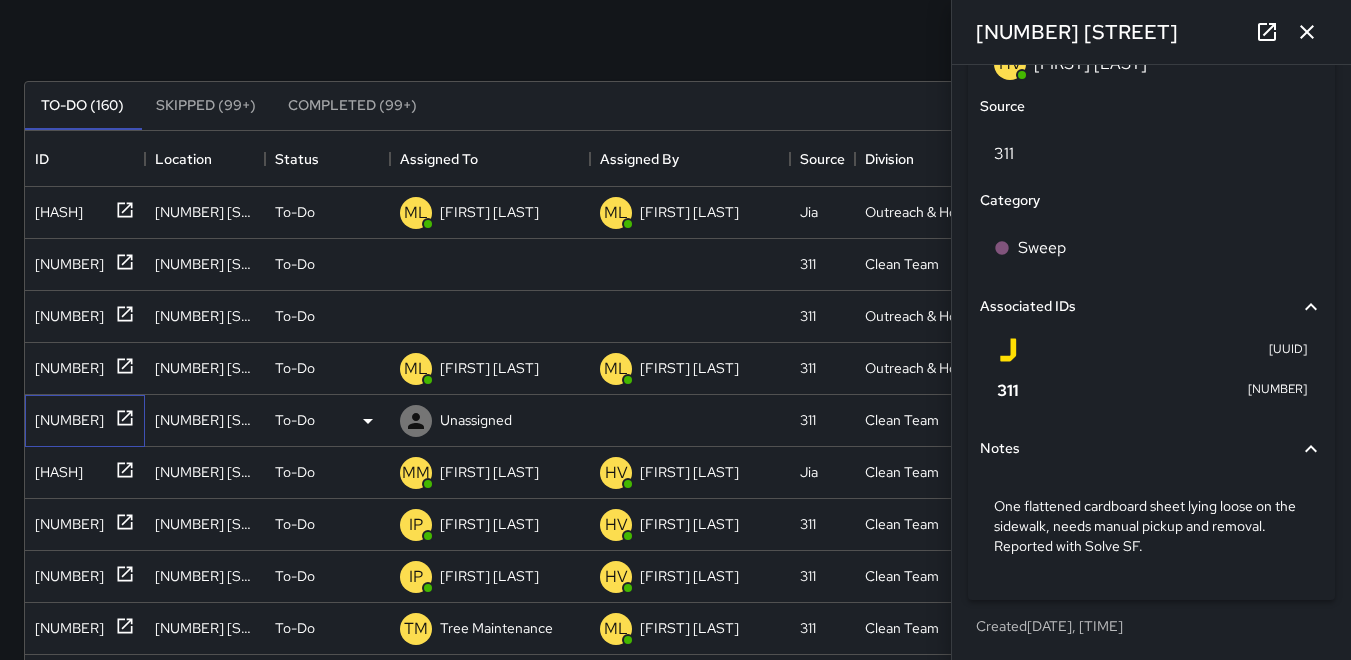 click on "[NUMBER]" at bounding box center (65, 416) 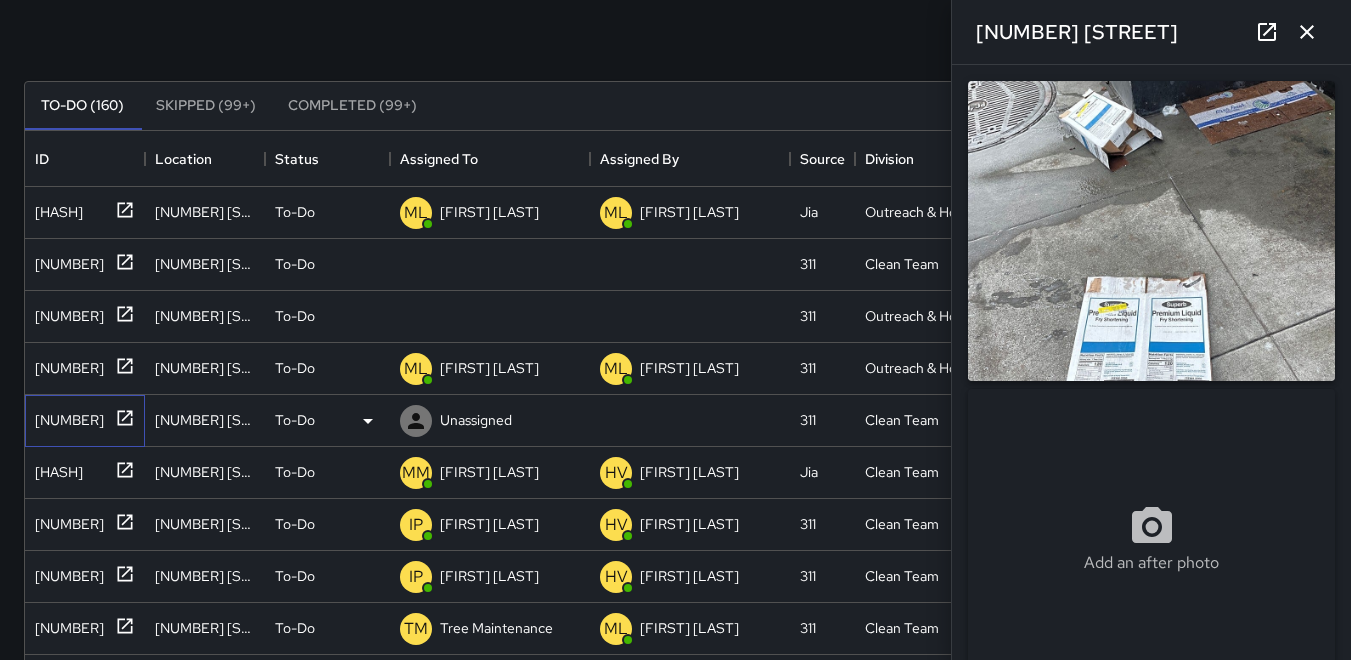 type on "**********" 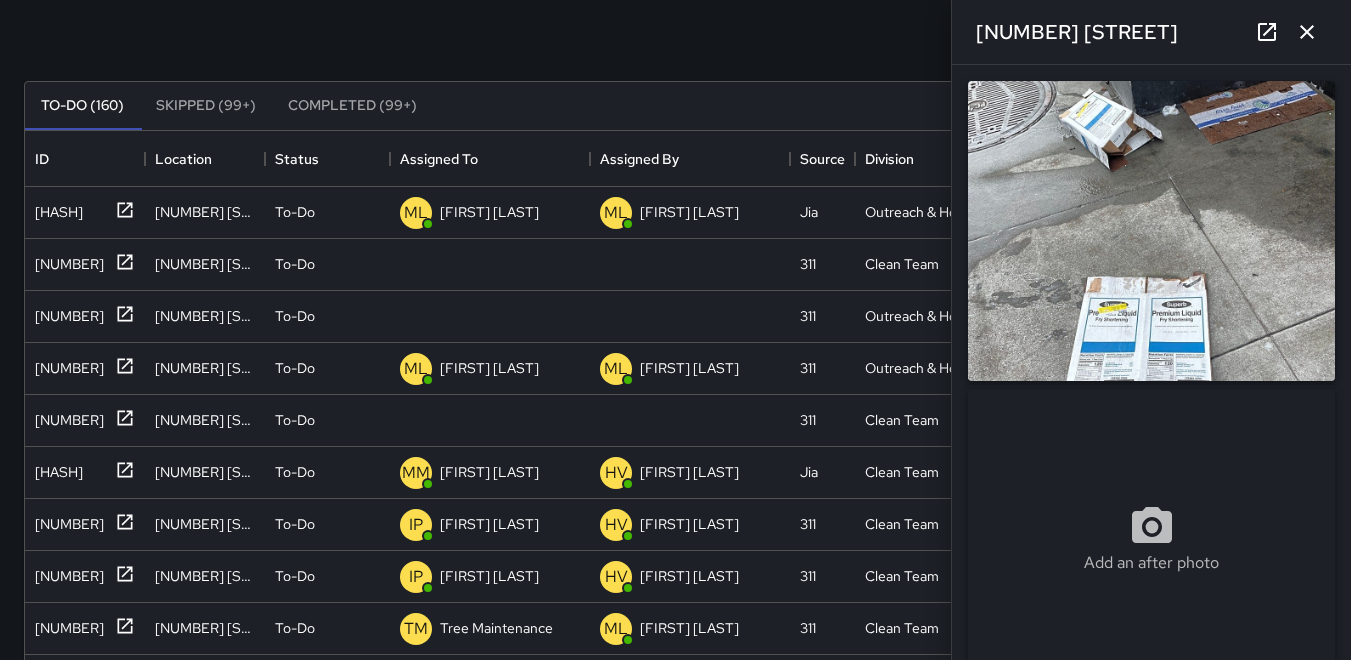 click at bounding box center (1151, 231) 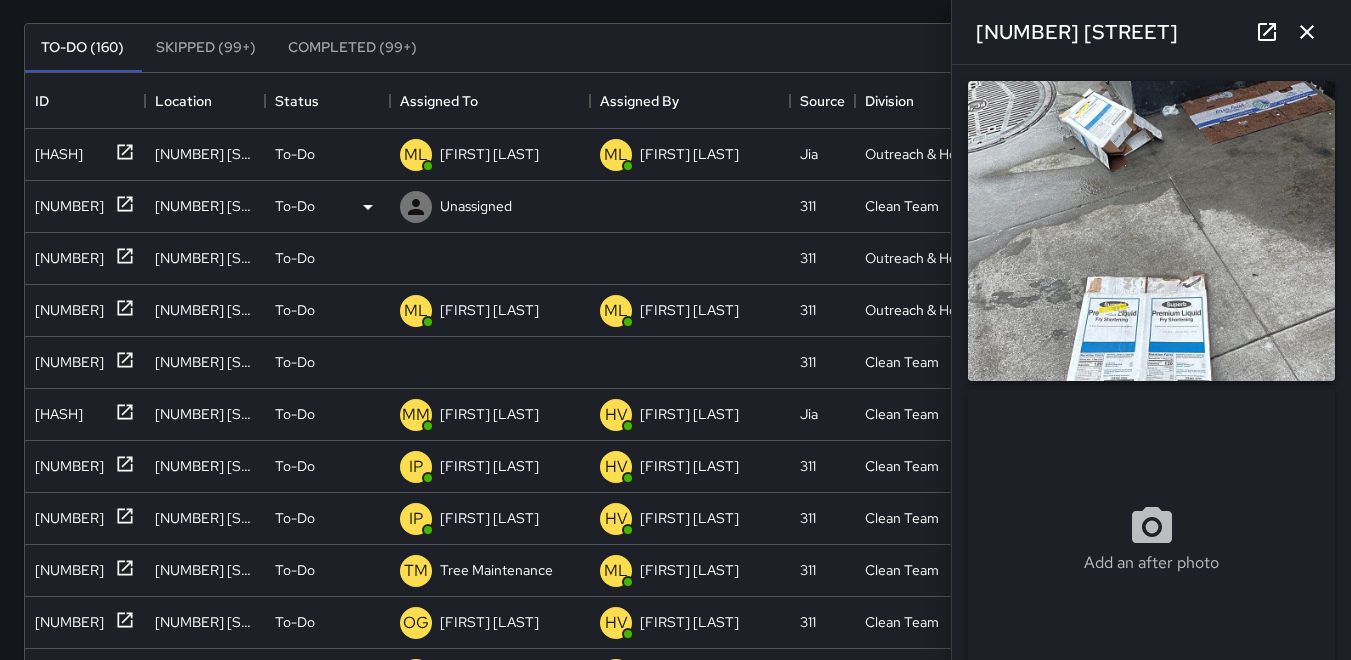 scroll, scrollTop: 200, scrollLeft: 0, axis: vertical 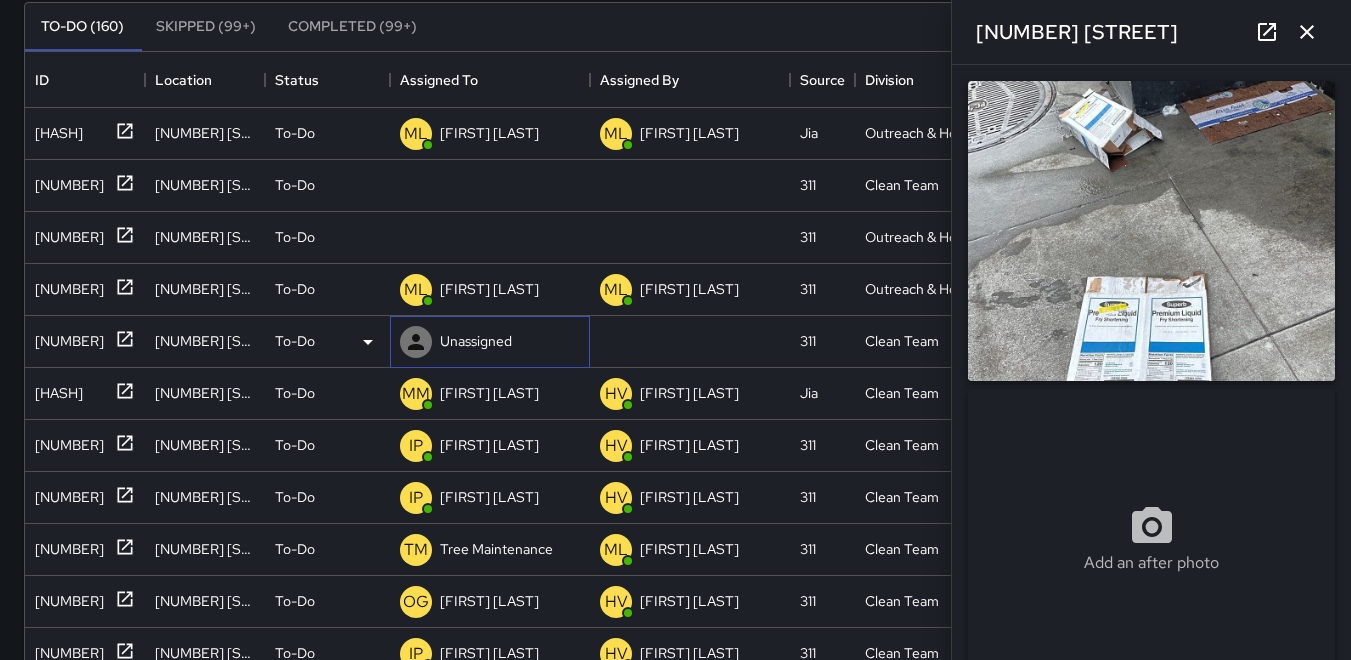 click 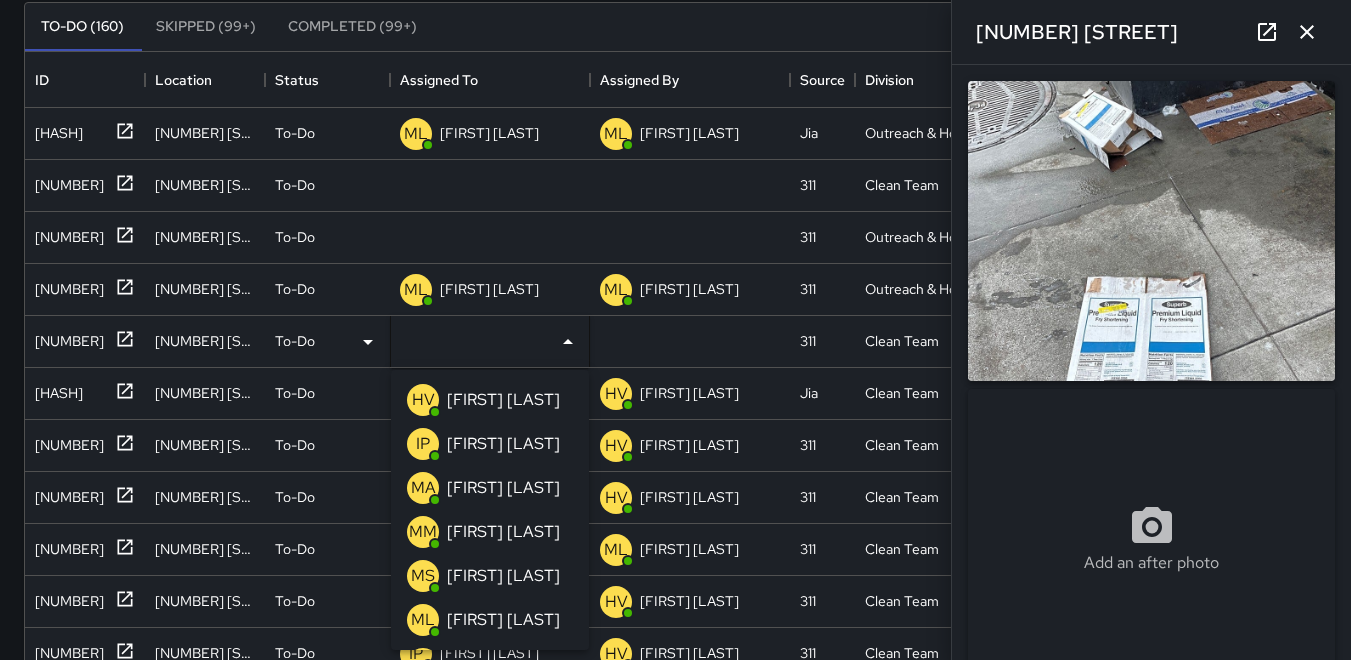 click on "HV" at bounding box center (423, 400) 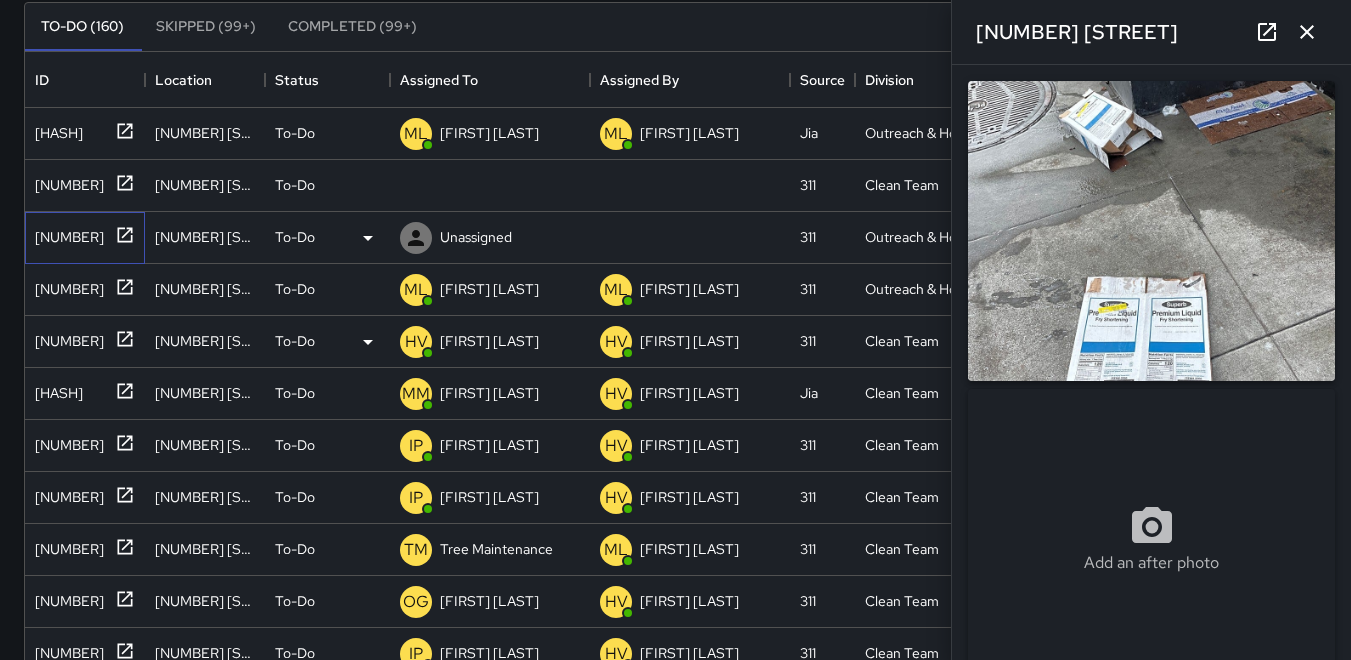 click on "[NUMBER]" at bounding box center (65, 233) 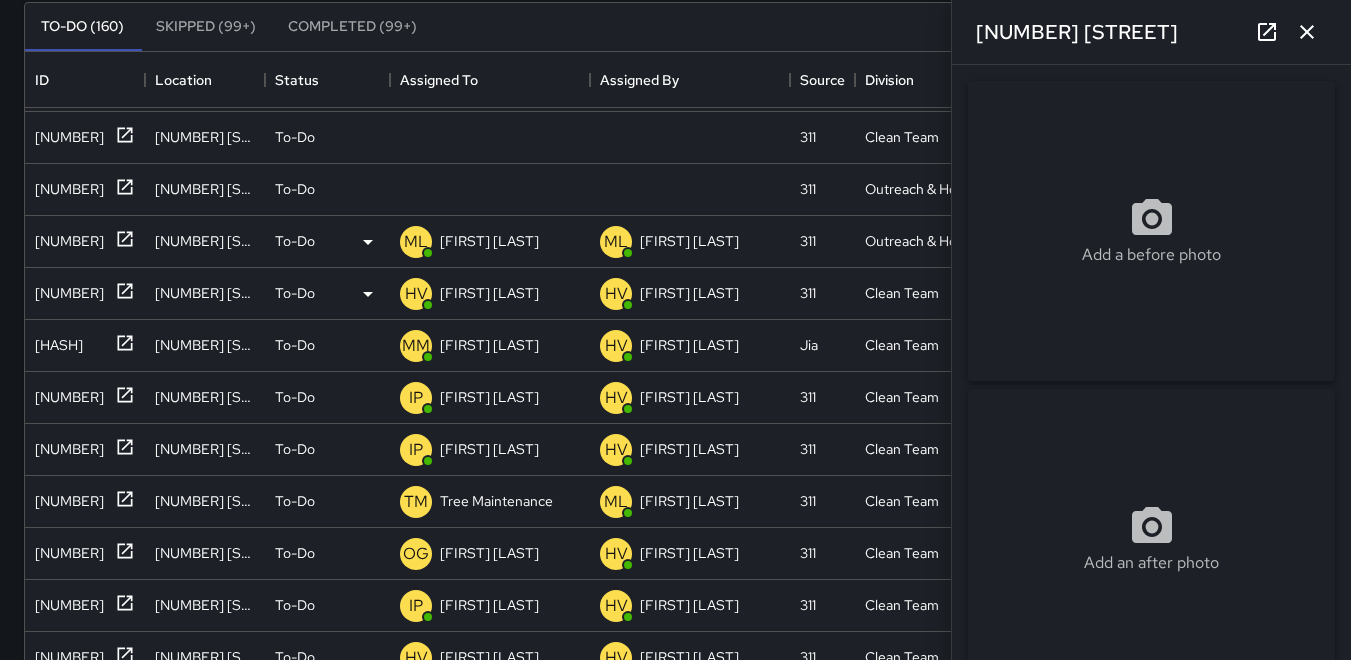 scroll, scrollTop: 0, scrollLeft: 0, axis: both 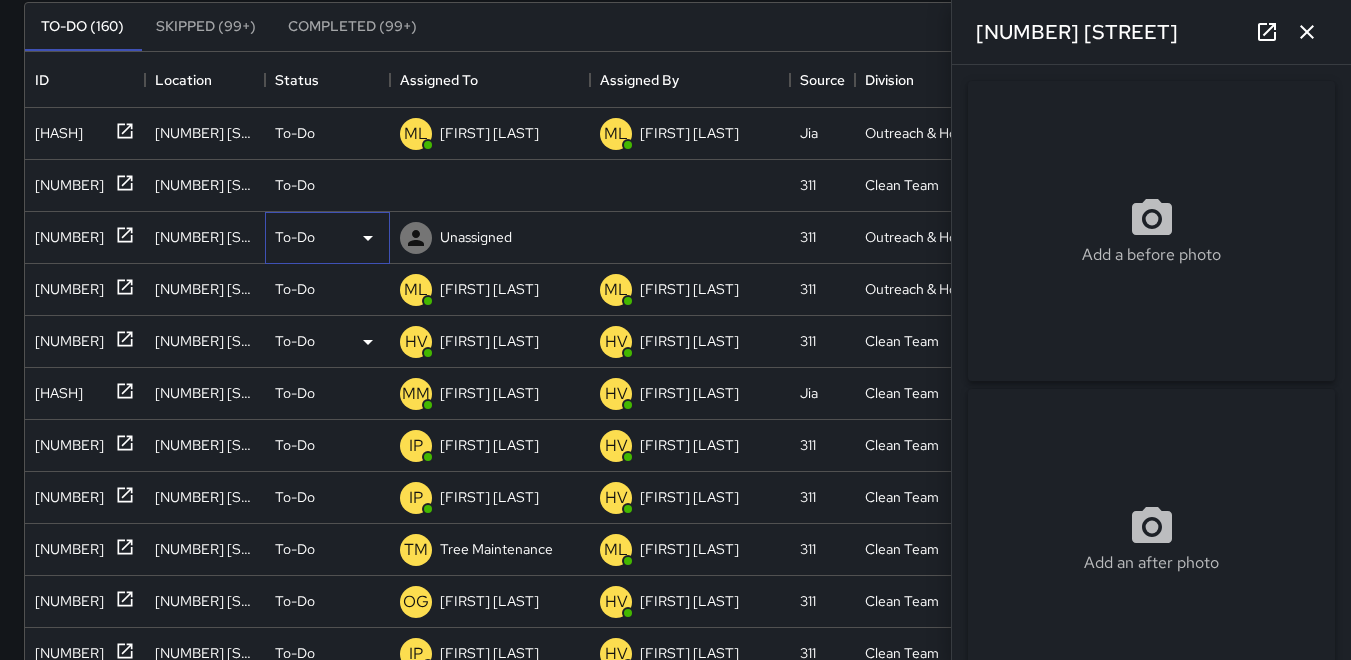 click 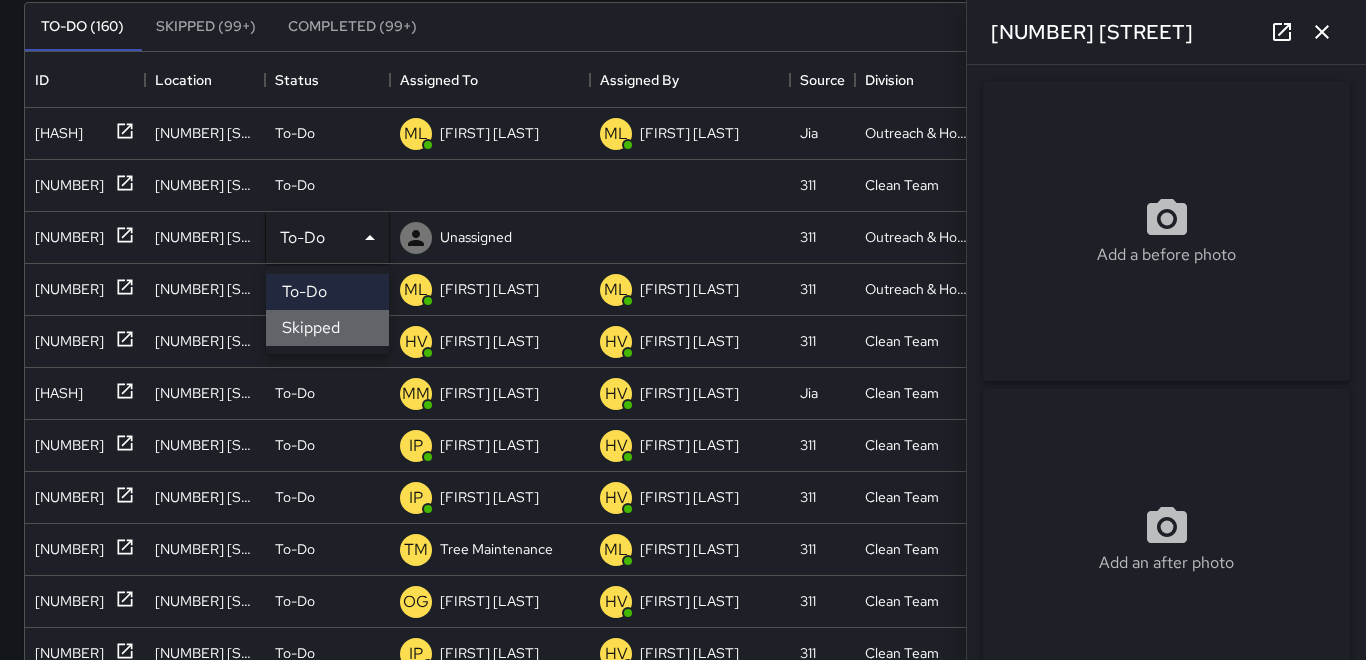 click on "Skipped" at bounding box center [327, 328] 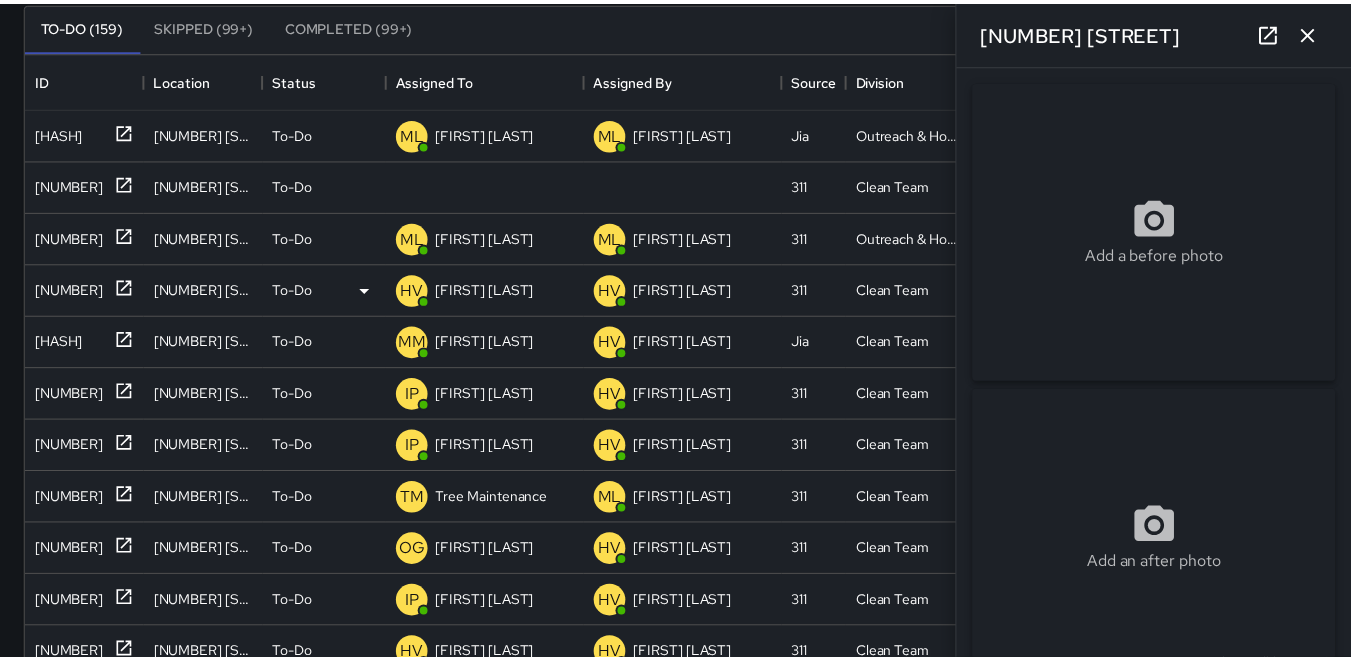 scroll, scrollTop: 16, scrollLeft: 16, axis: both 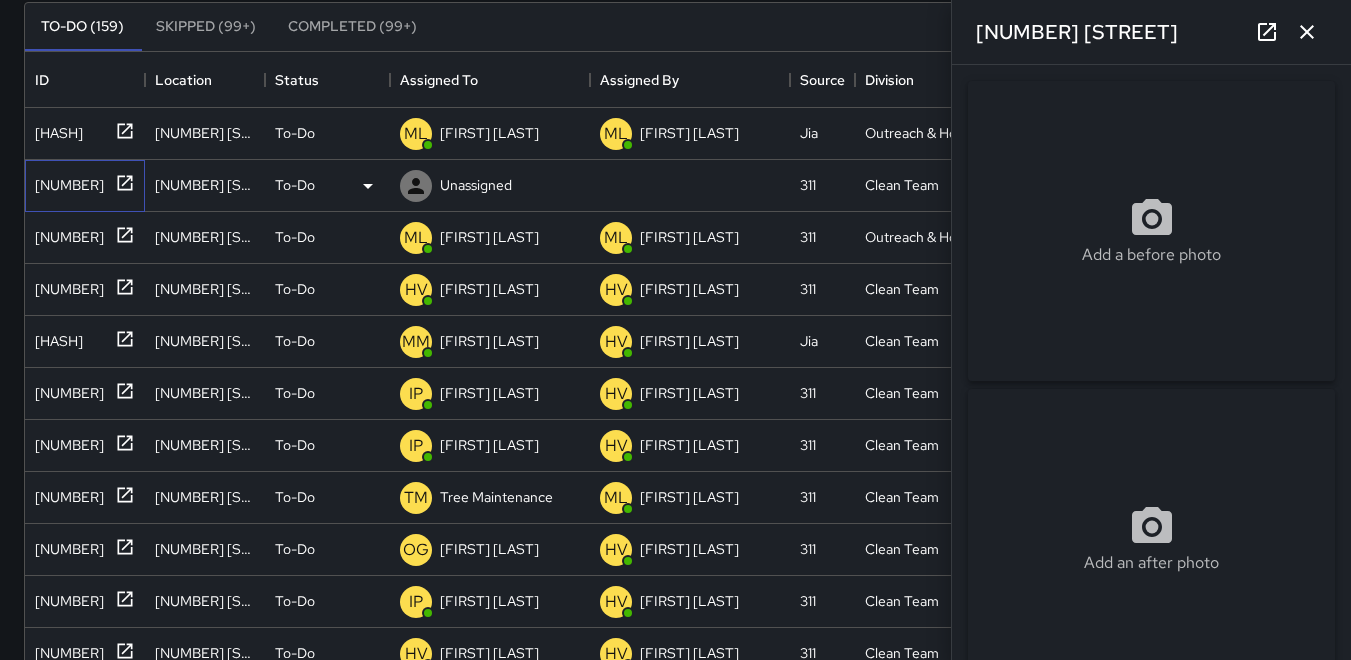 click on "[NUMBER]" at bounding box center [65, 181] 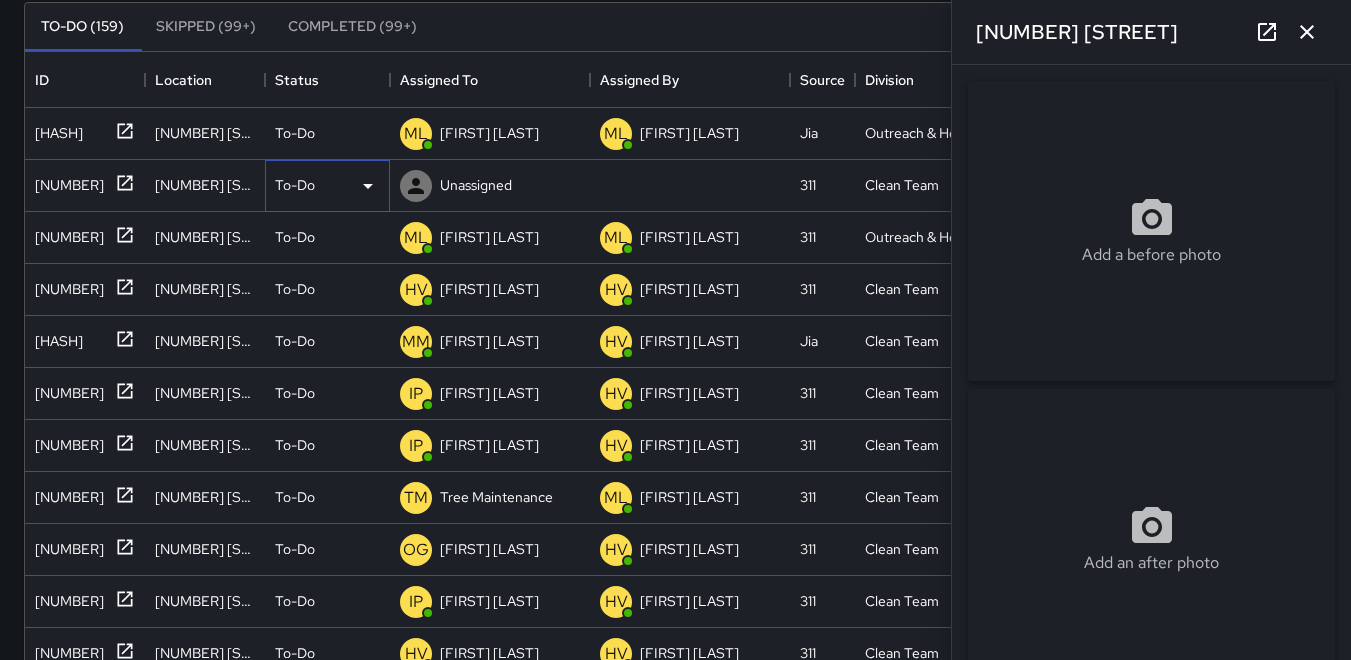 click 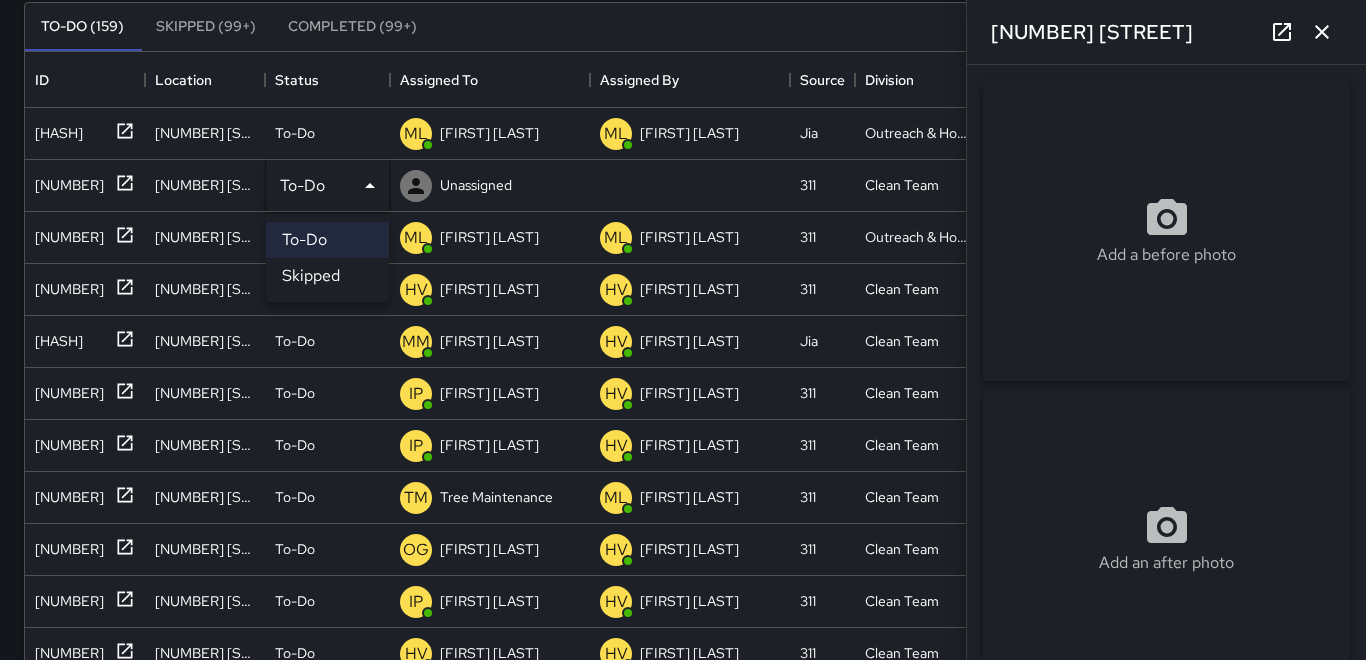 click on "Skipped" at bounding box center [327, 276] 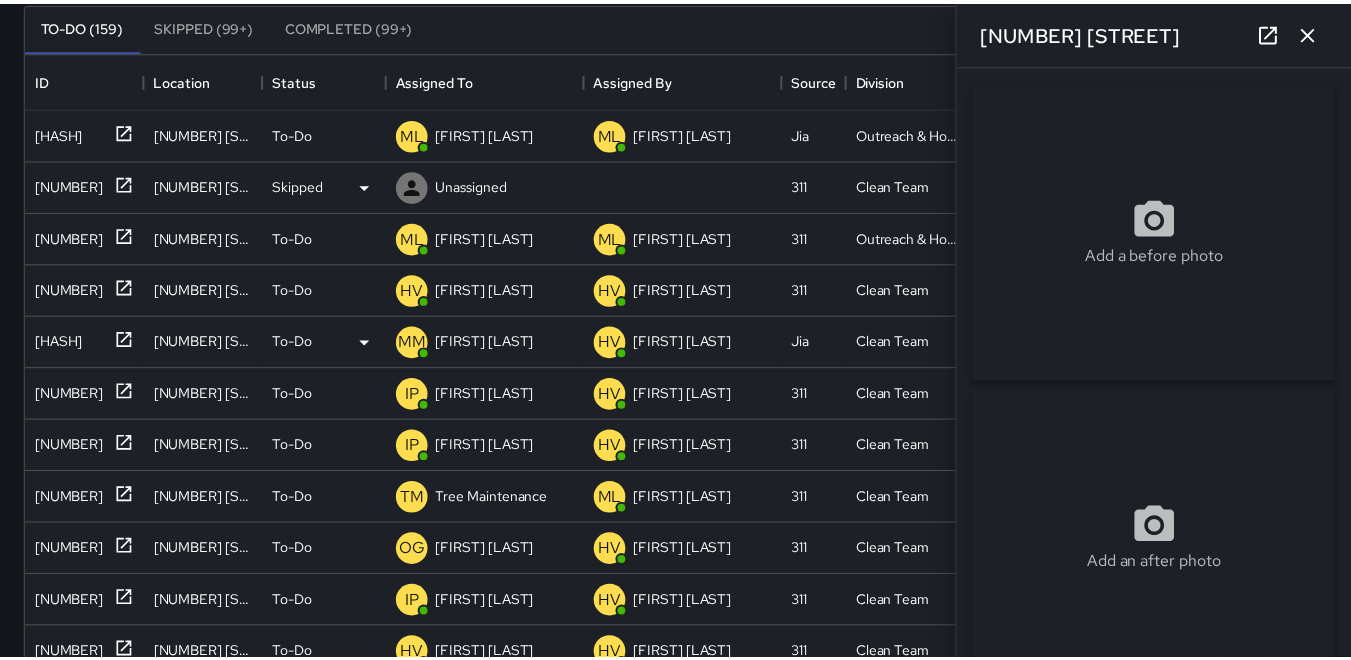 scroll, scrollTop: 16, scrollLeft: 16, axis: both 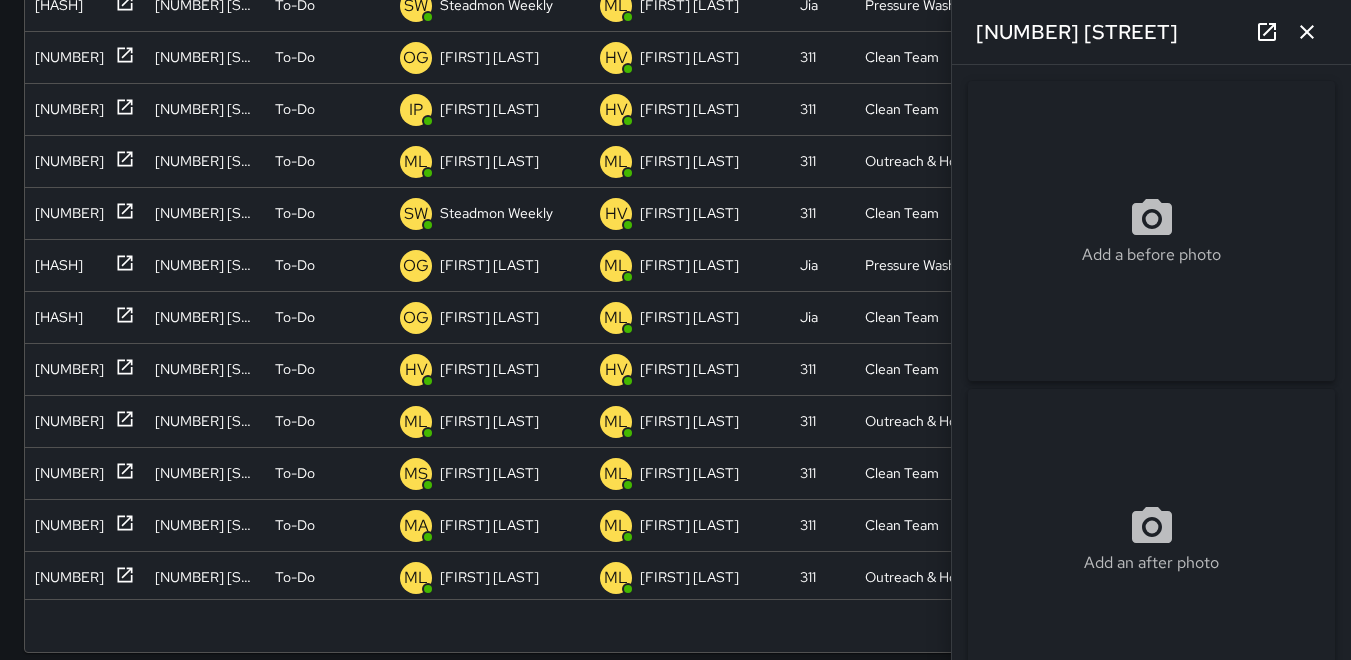 click at bounding box center [1307, 32] 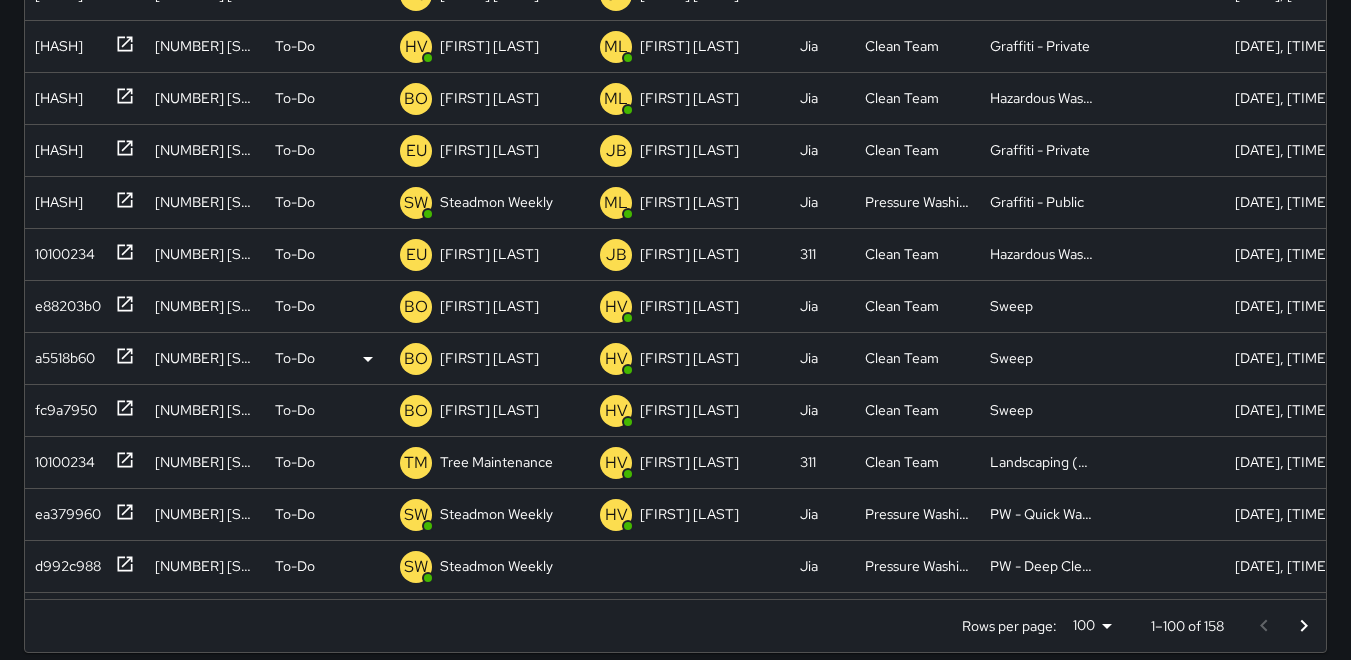 scroll, scrollTop: 1300, scrollLeft: 0, axis: vertical 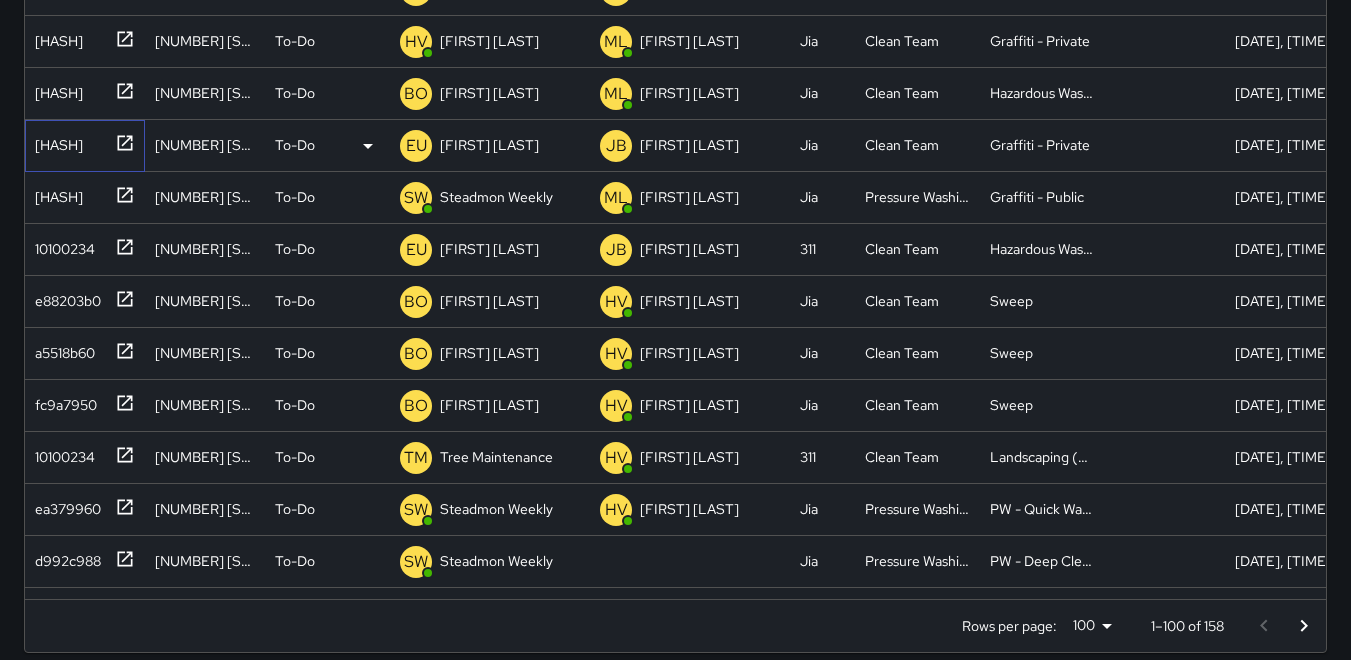 click on "[HASH]" at bounding box center (55, 141) 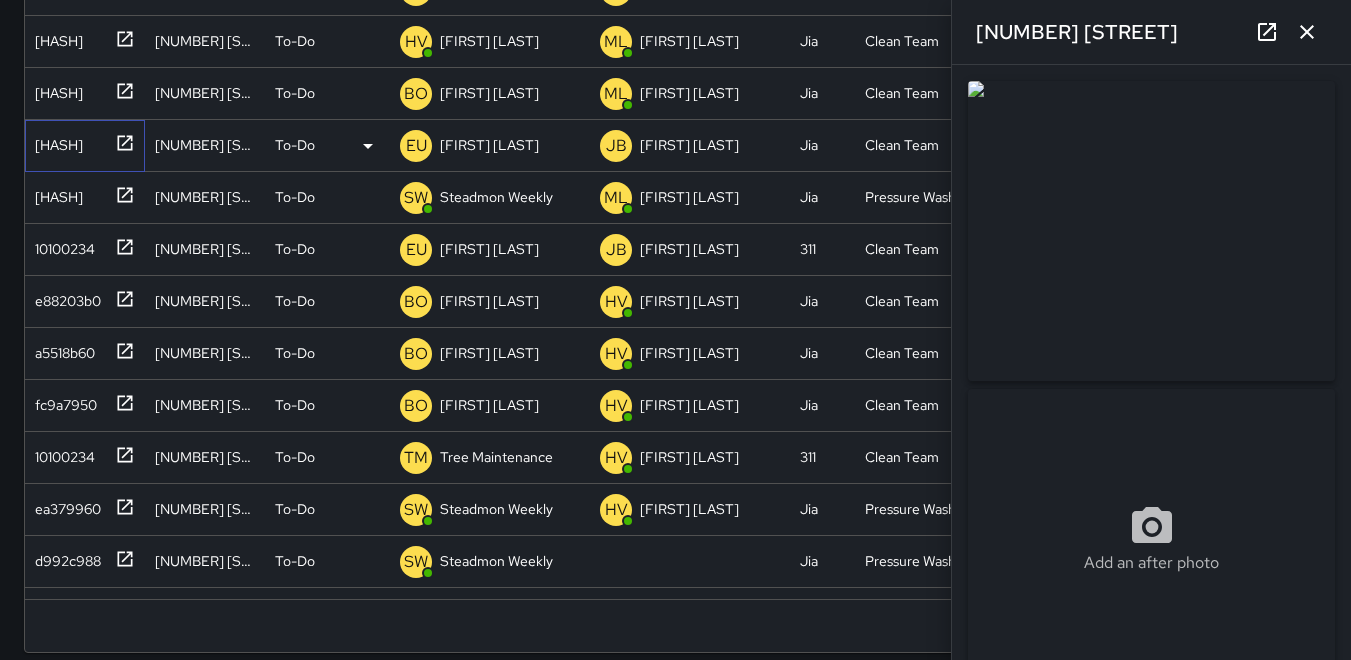 type on "**********" 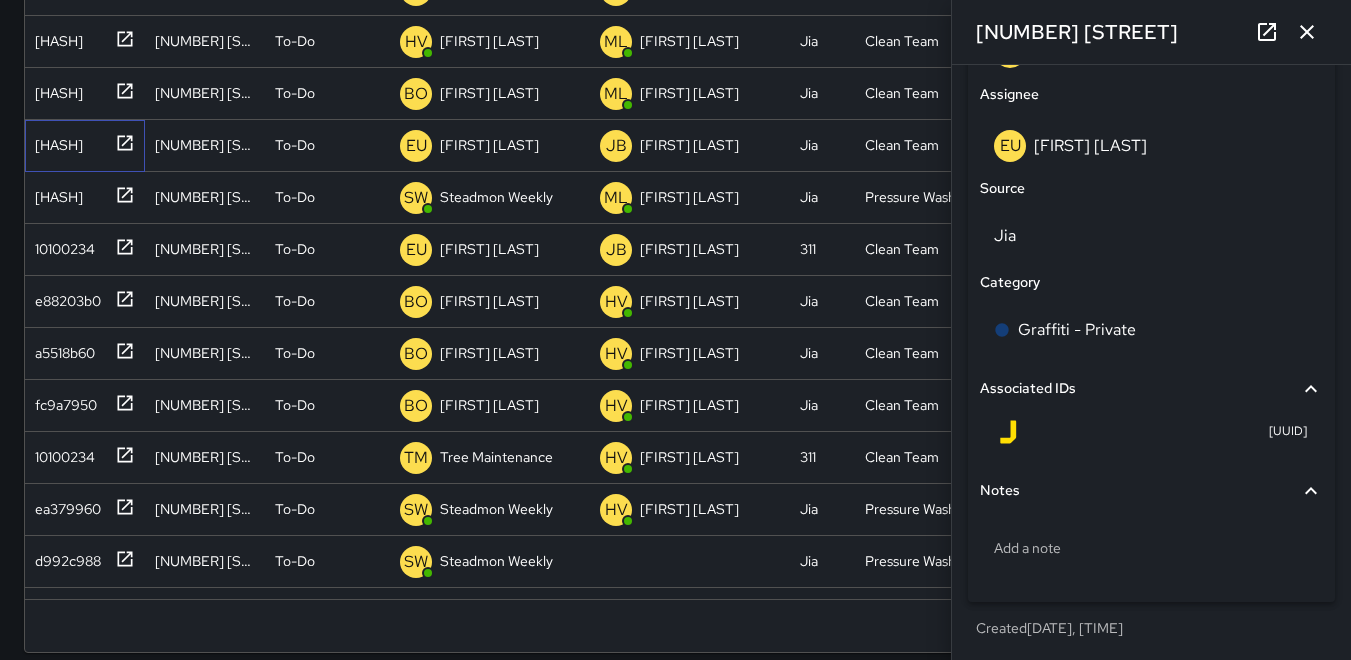 scroll, scrollTop: 1128, scrollLeft: 0, axis: vertical 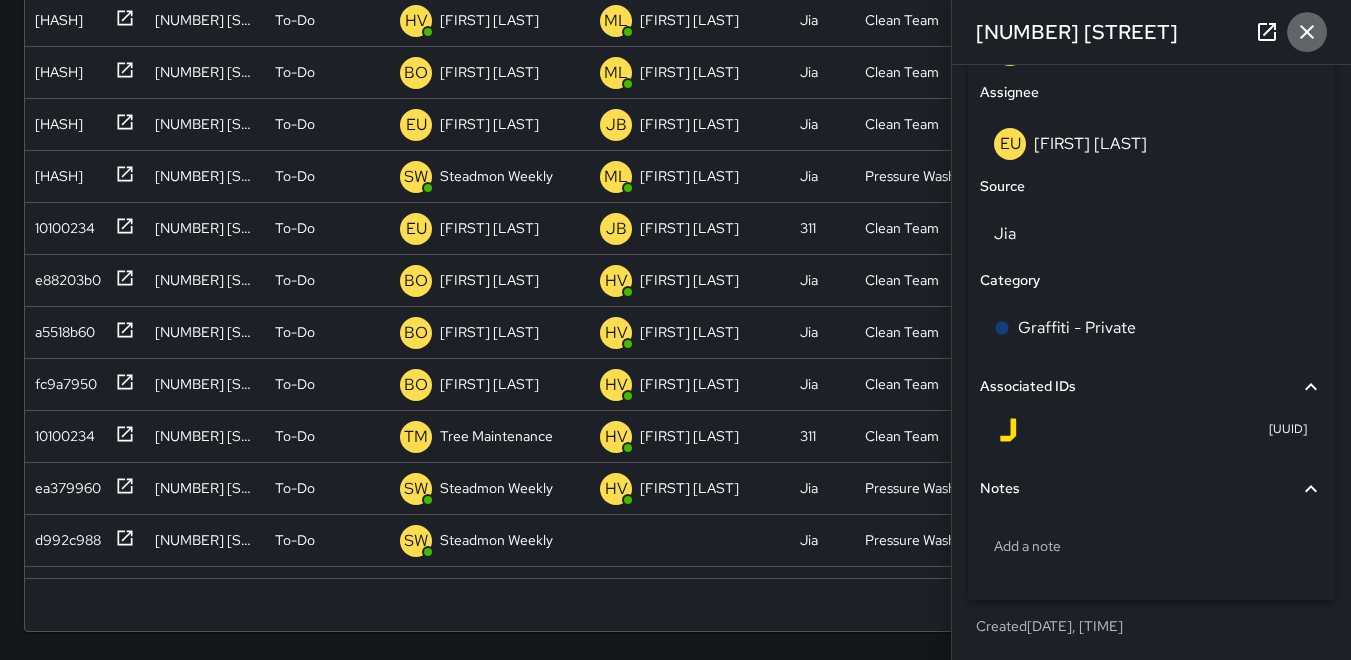 click 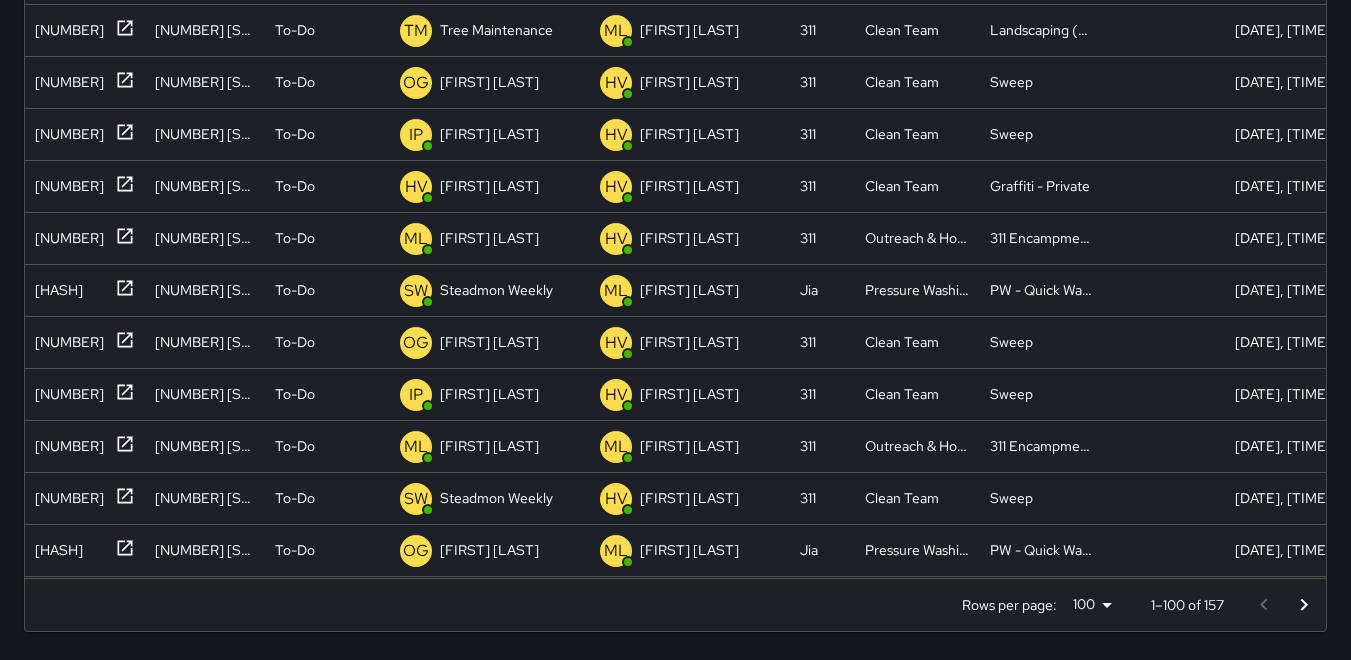 scroll, scrollTop: 0, scrollLeft: 0, axis: both 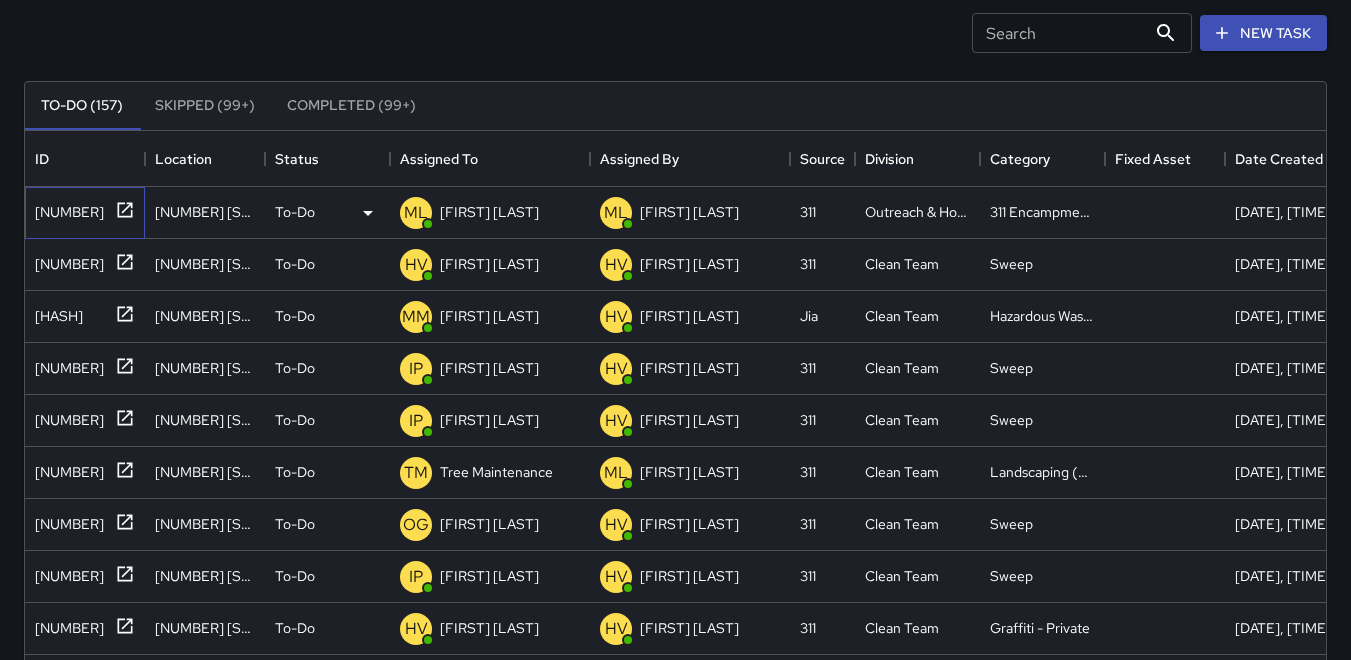 drag, startPoint x: 51, startPoint y: 223, endPoint x: 61, endPoint y: 221, distance: 10.198039 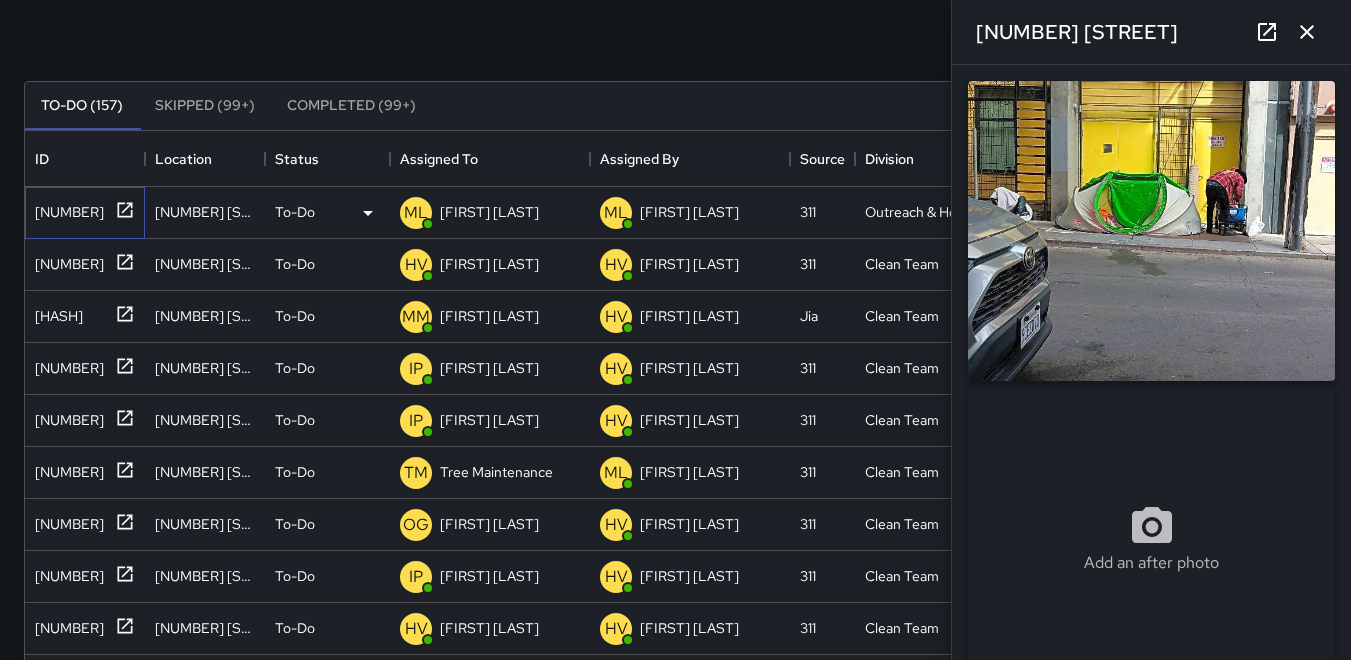 type on "**********" 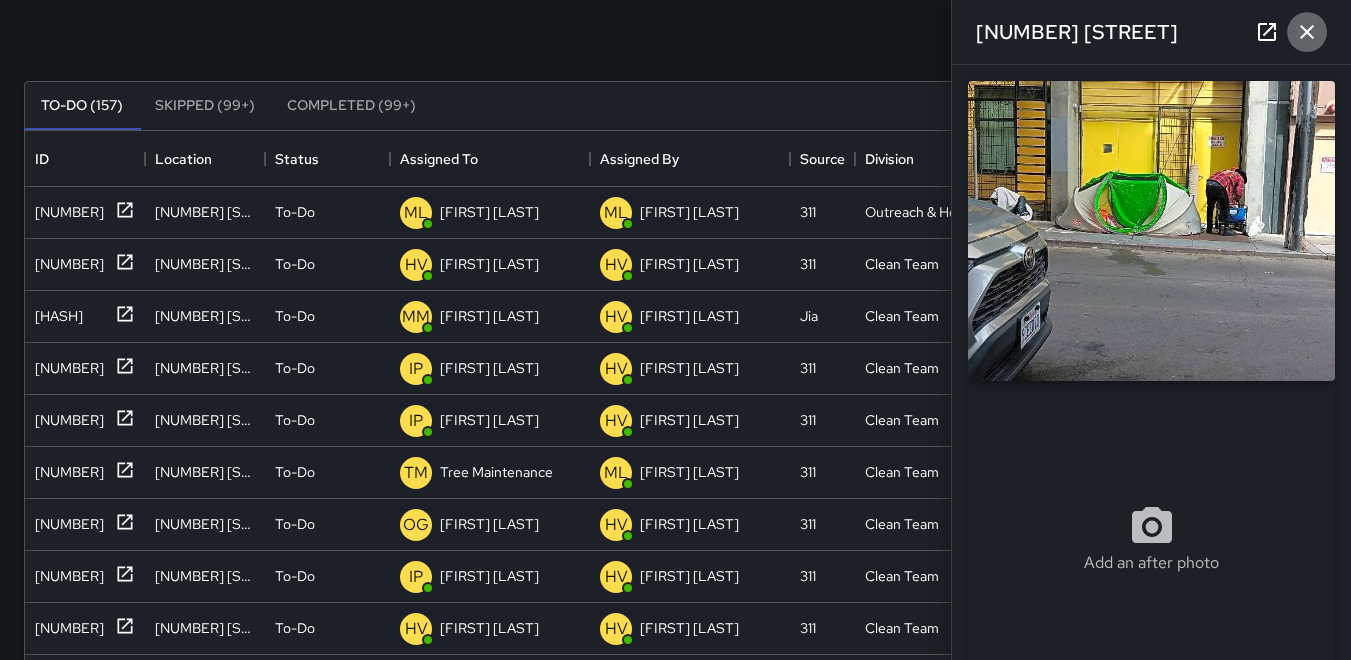 click 